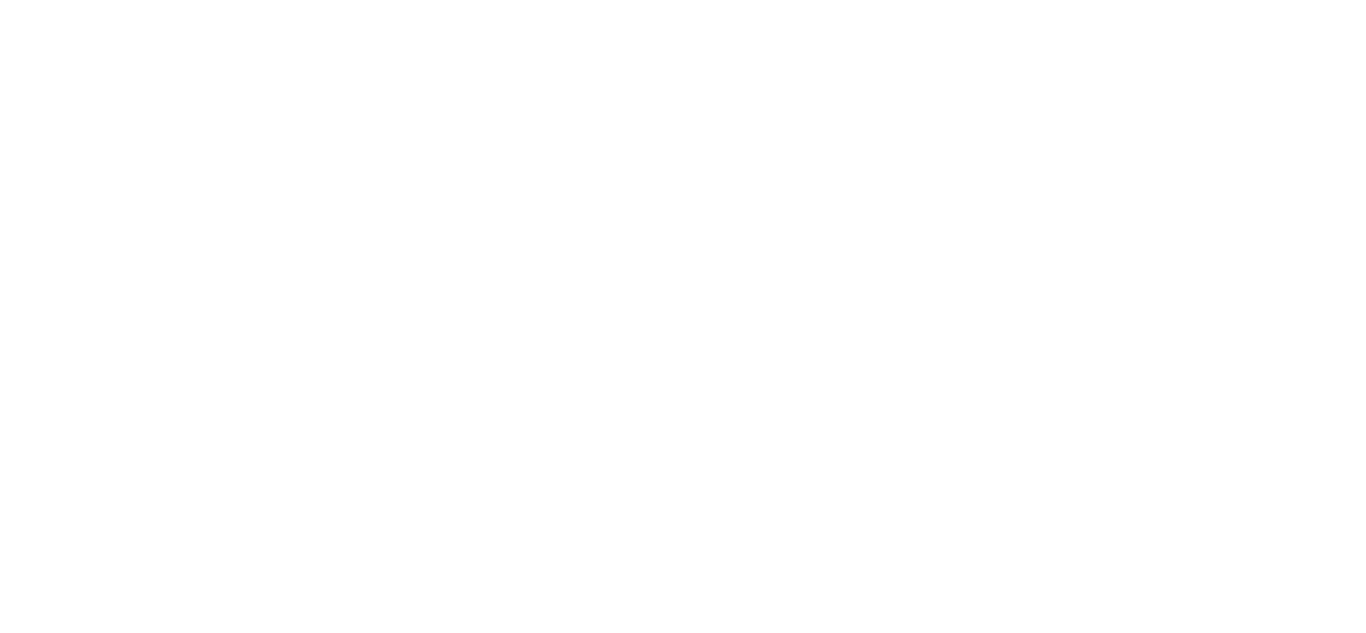 scroll, scrollTop: 0, scrollLeft: 0, axis: both 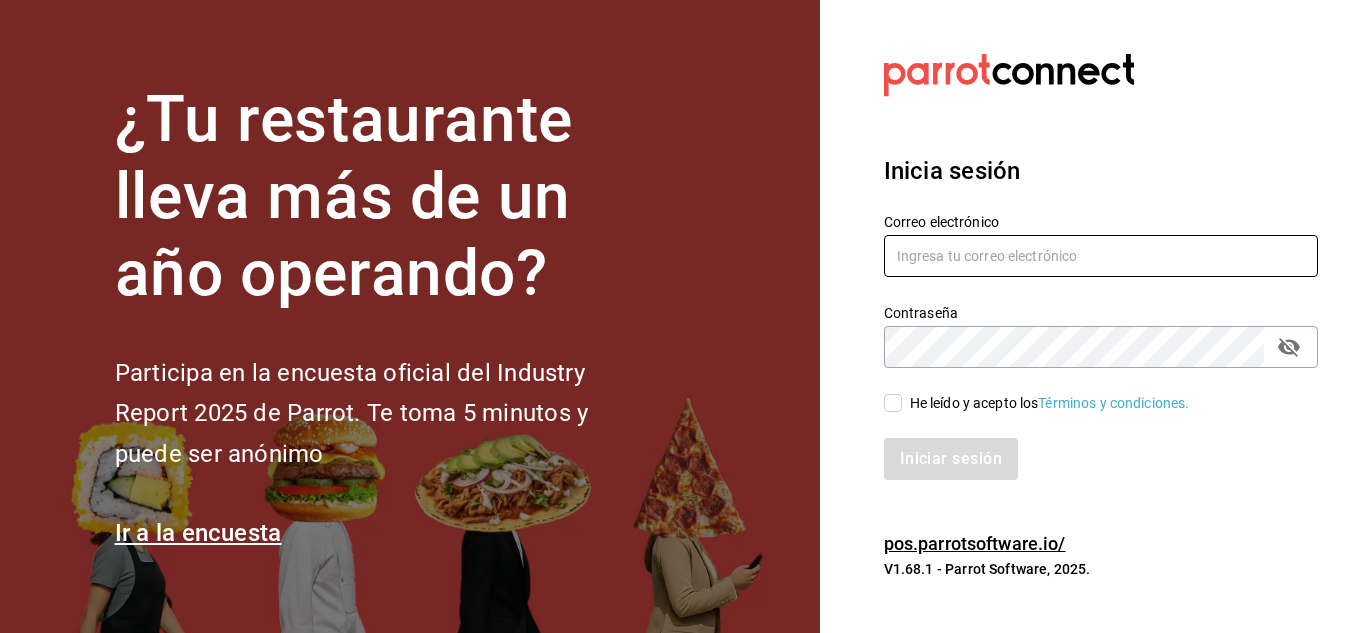 type on "mochomos.metepec@[EMAIL]" 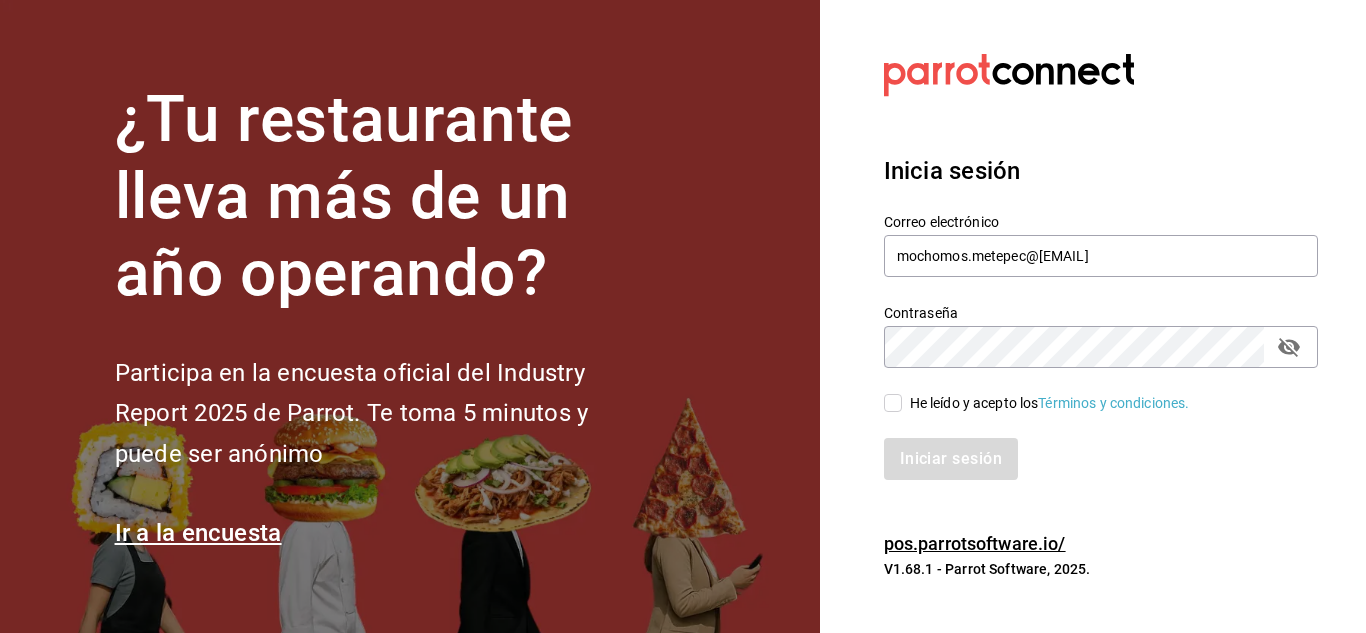click on "He leído y acepto los  Términos y condiciones." at bounding box center [893, 403] 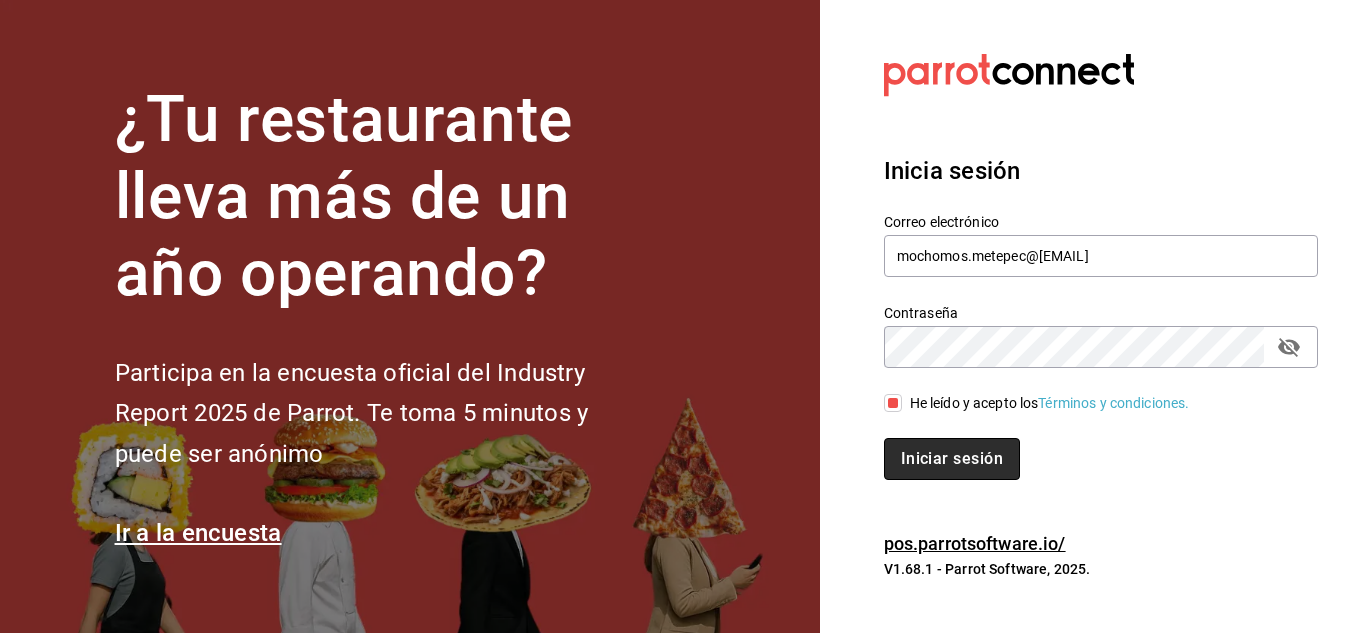 click on "Iniciar sesión" at bounding box center [952, 459] 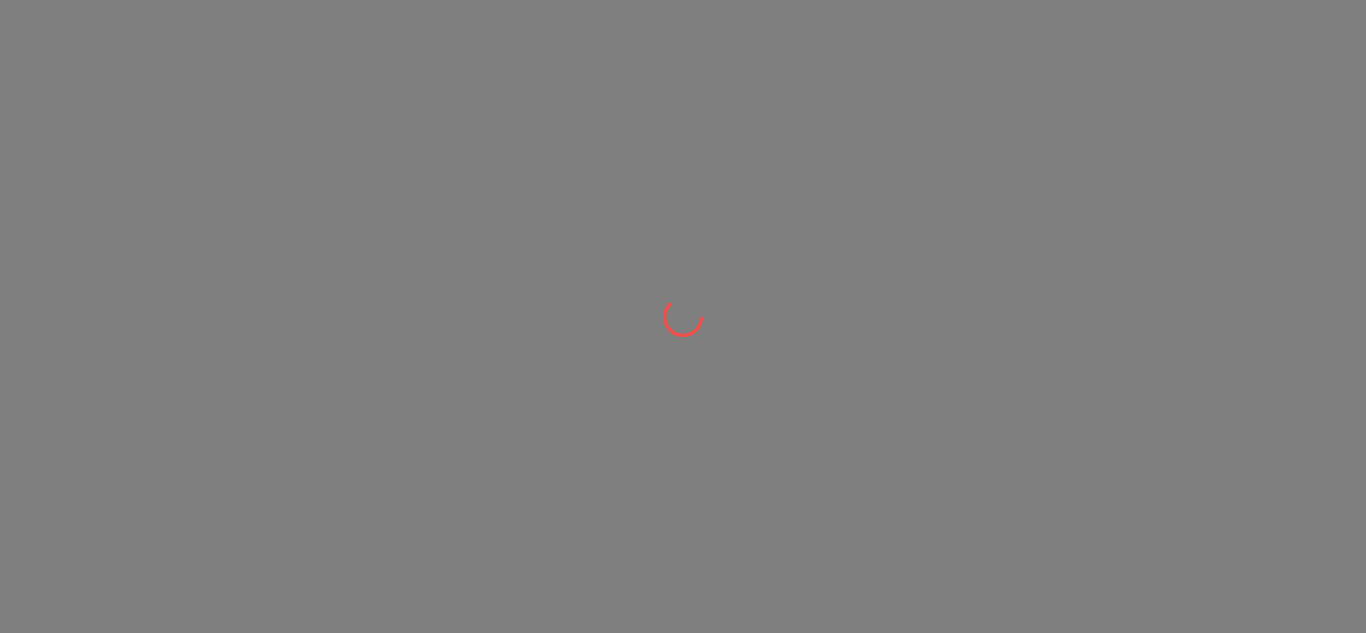 scroll, scrollTop: 0, scrollLeft: 0, axis: both 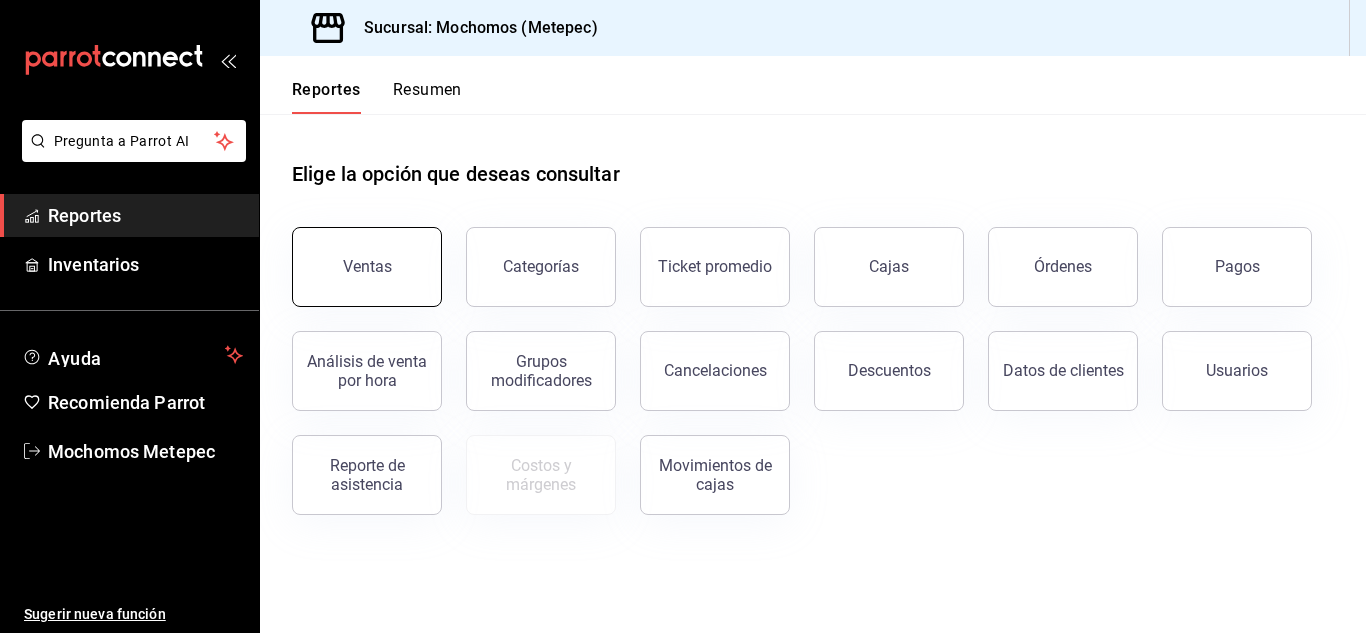 click on "Ventas" at bounding box center (367, 267) 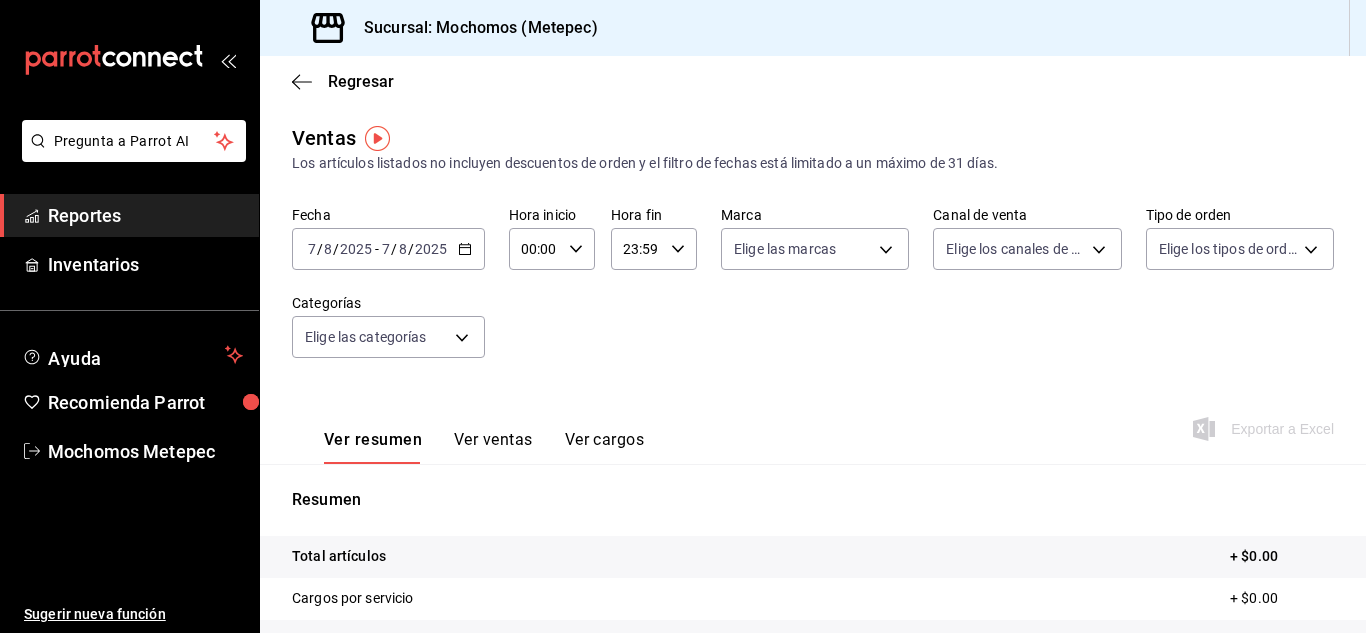 click on "2025-08-07 7 / 8 / 2025 - 2025-08-07 7 / 8 / 2025" at bounding box center (388, 249) 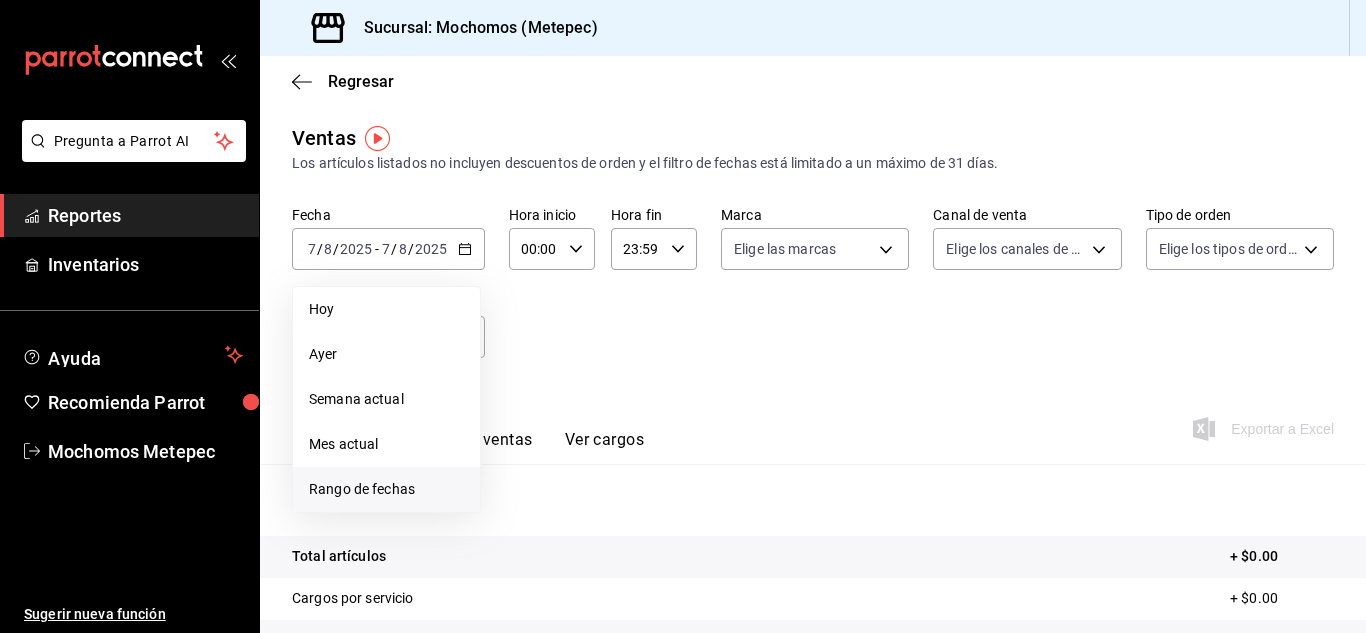 click on "Rango de fechas" at bounding box center (386, 489) 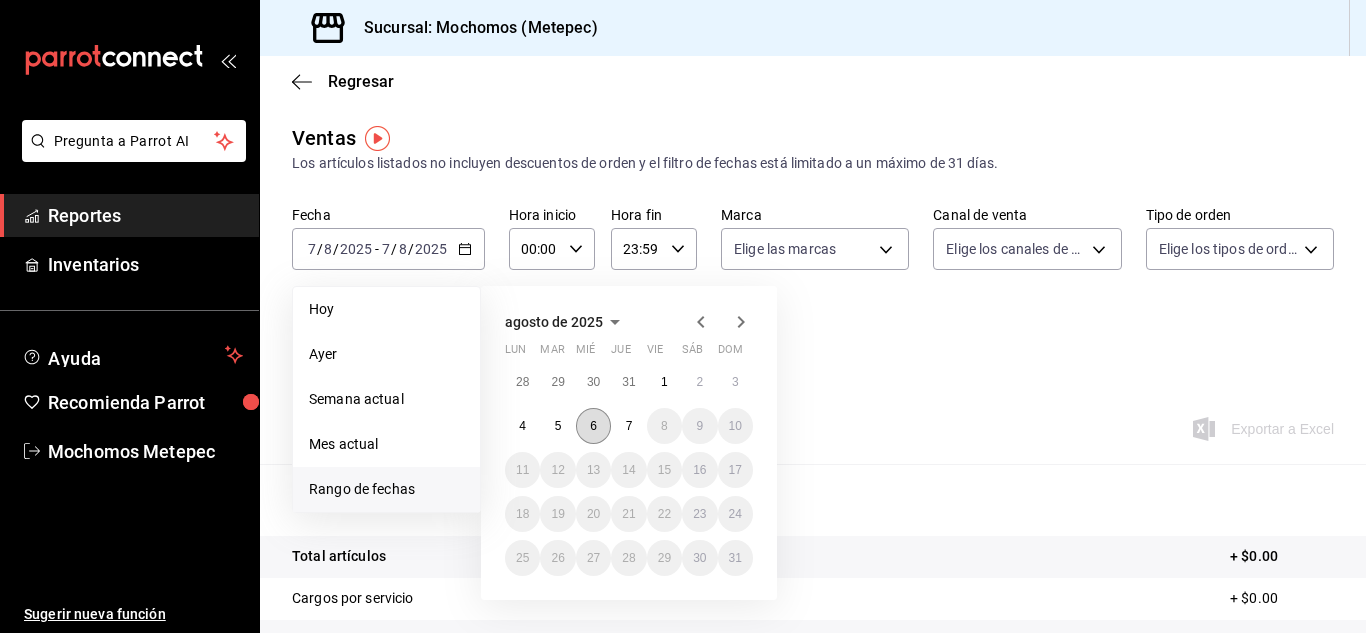 click on "6" at bounding box center [593, 426] 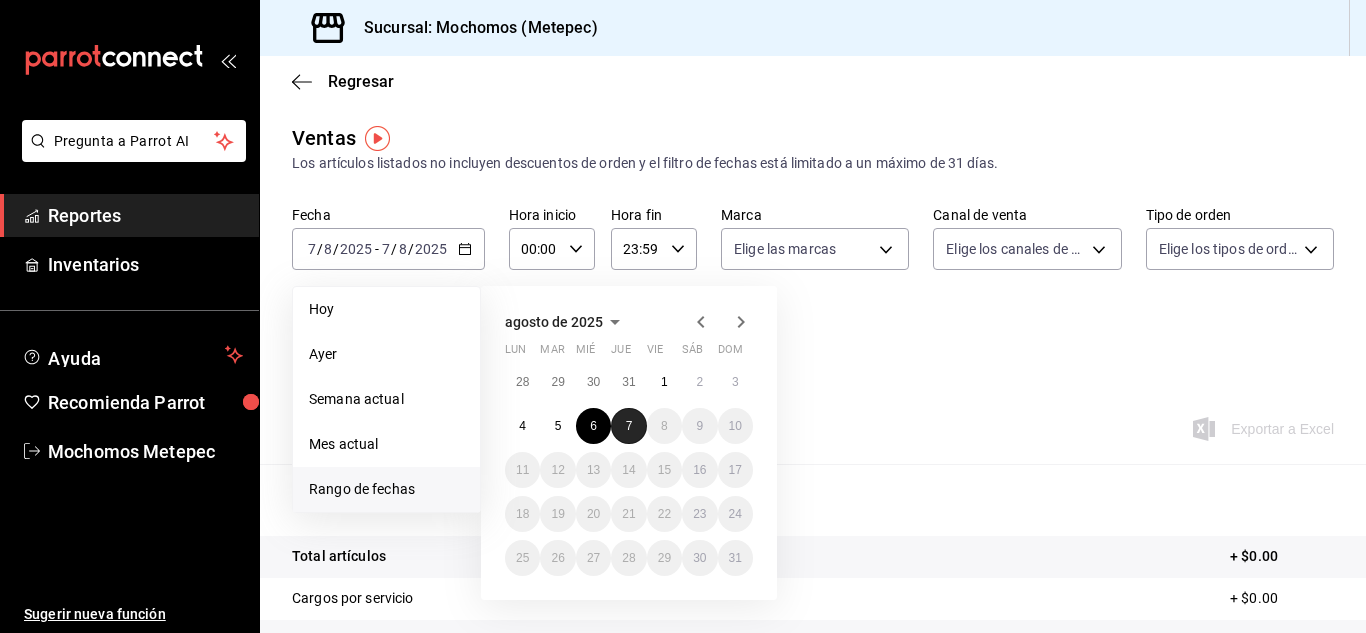 click on "7" at bounding box center (629, 426) 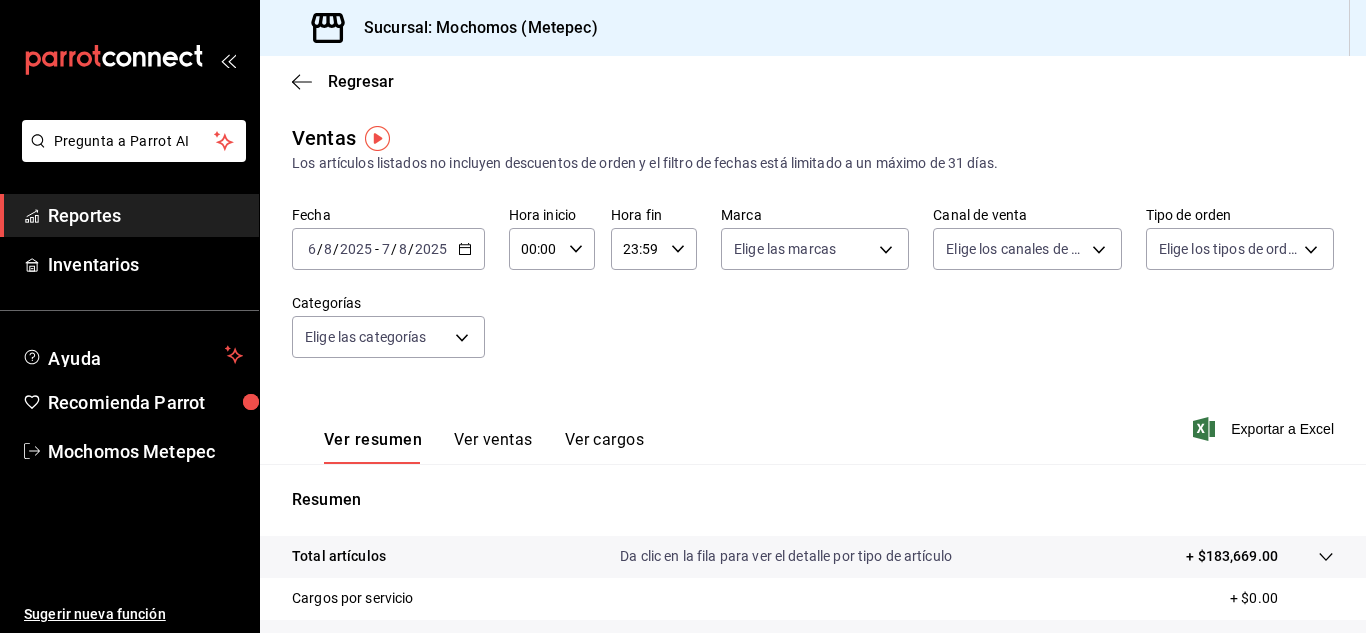 click 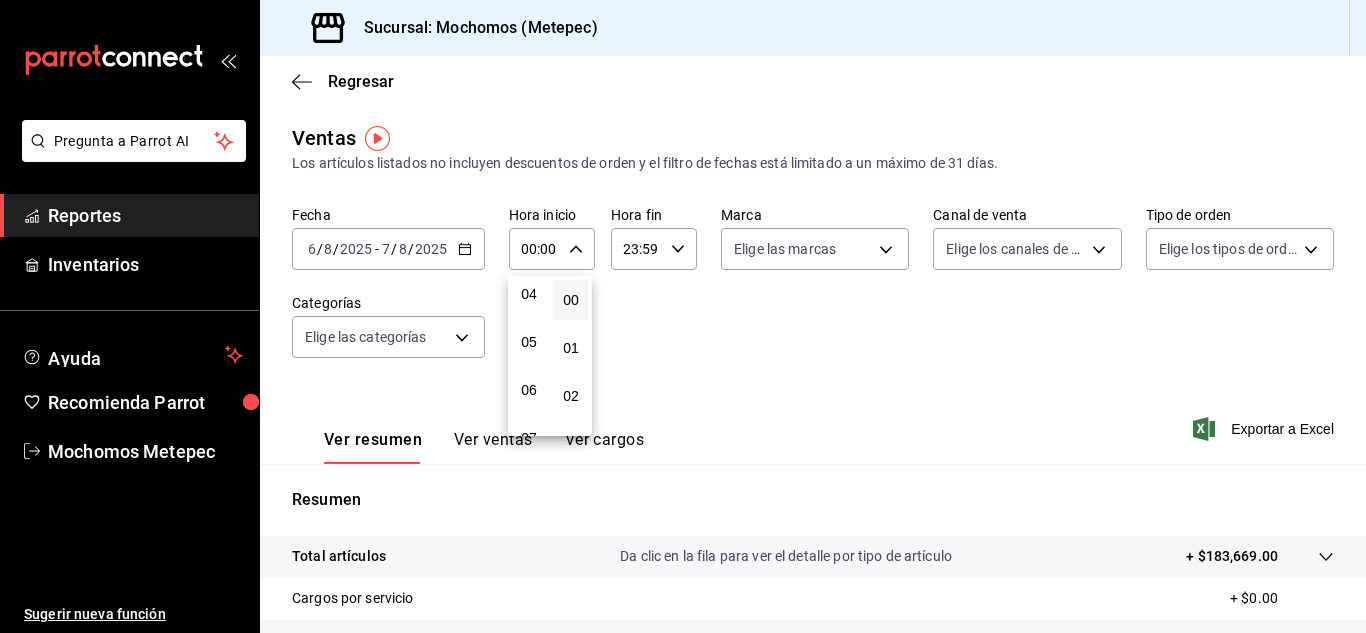 scroll, scrollTop: 199, scrollLeft: 0, axis: vertical 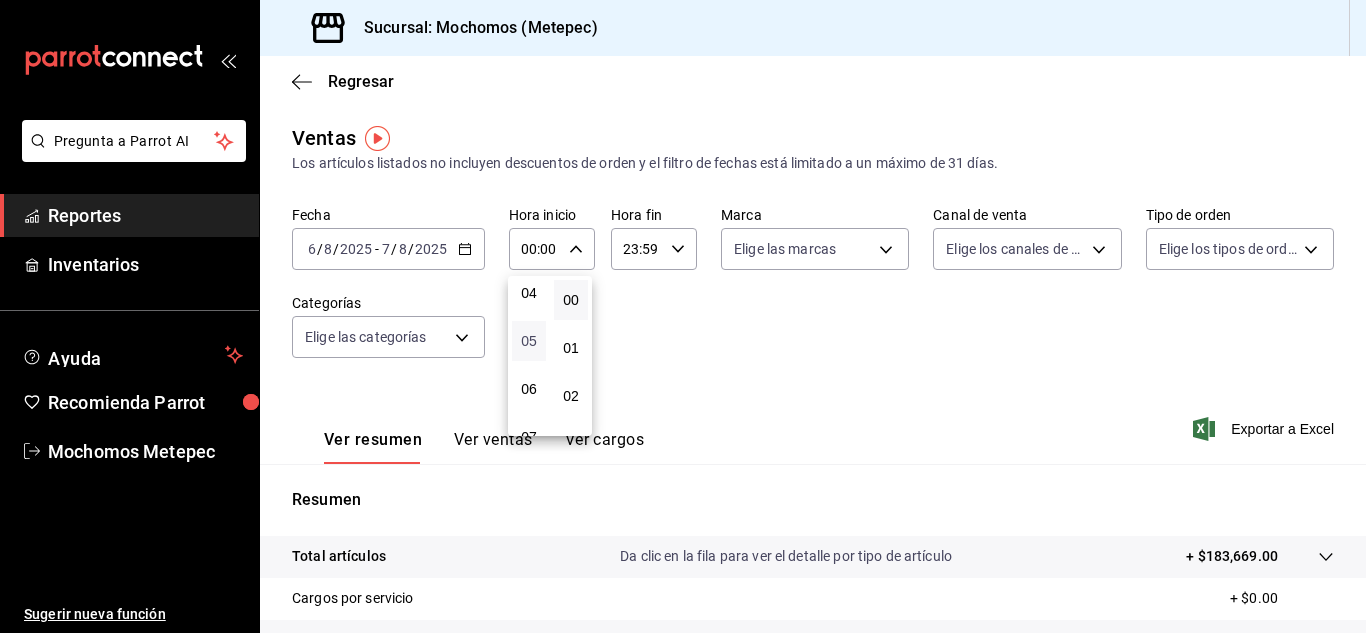click on "05" at bounding box center [529, 341] 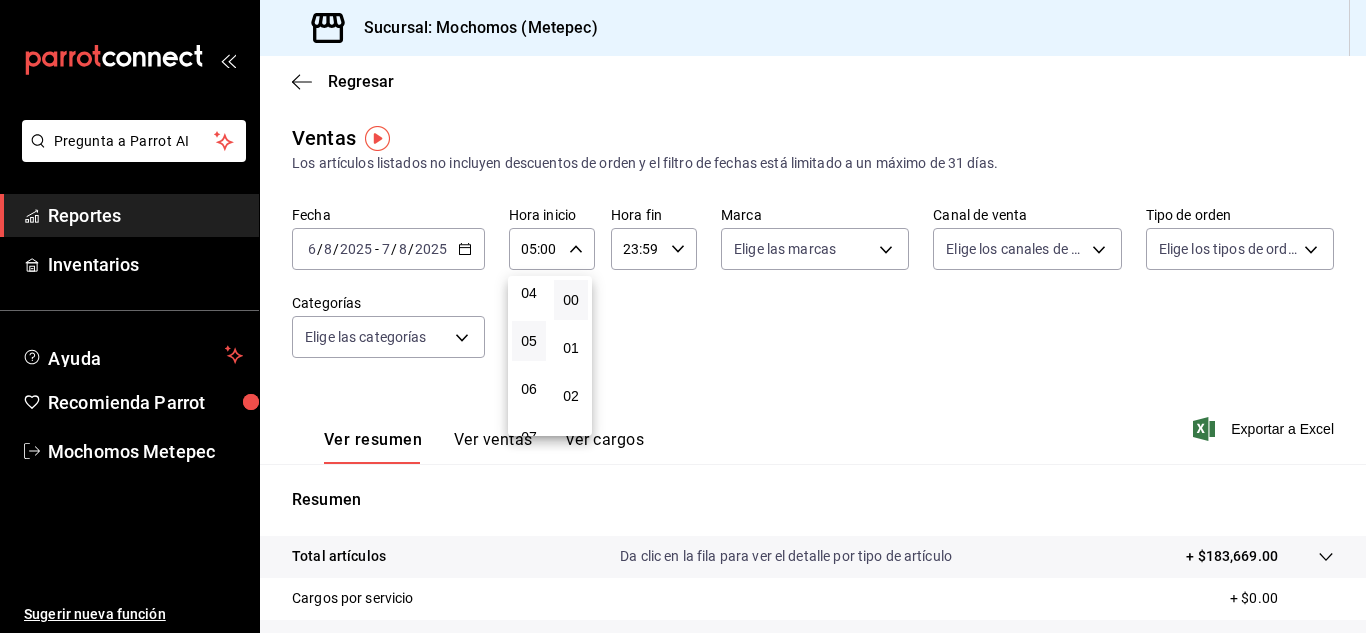 click at bounding box center [683, 316] 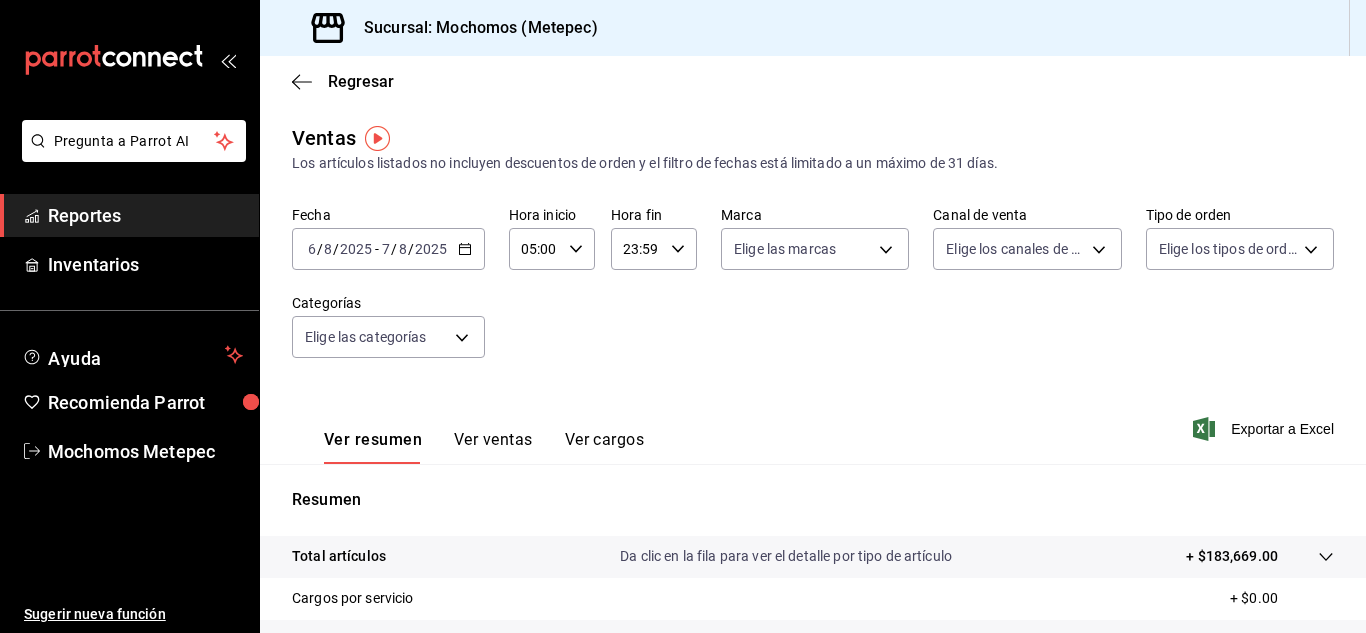 click 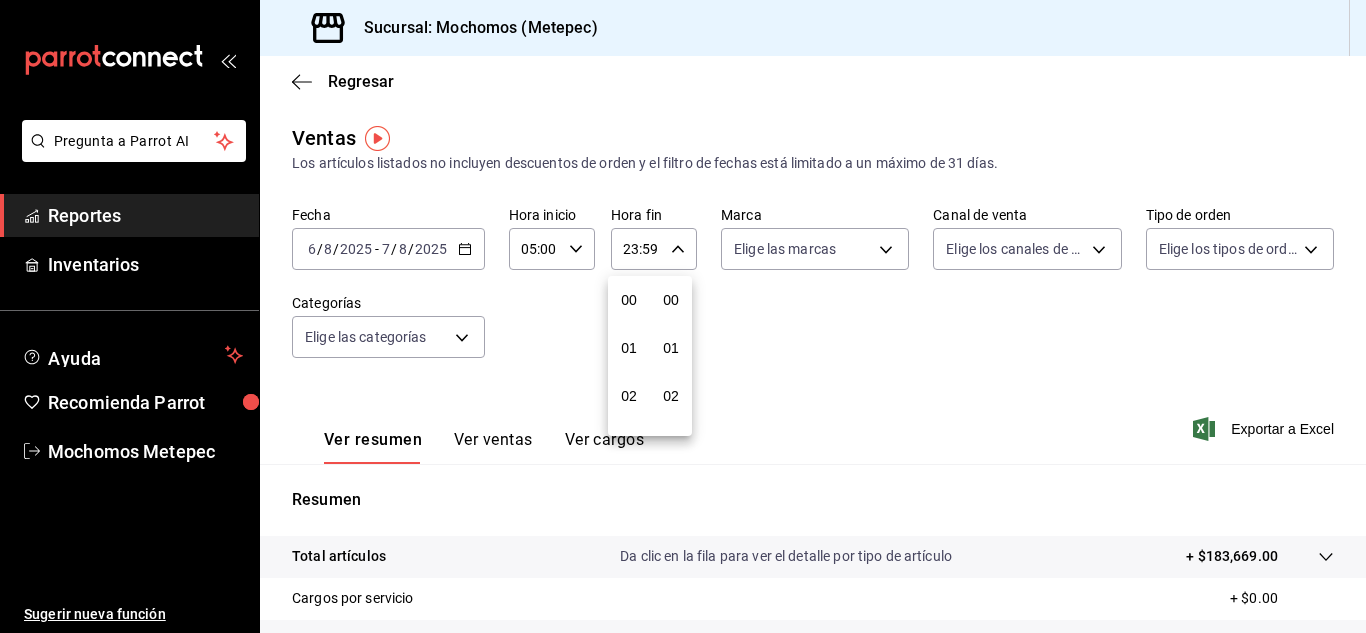 scroll, scrollTop: 992, scrollLeft: 0, axis: vertical 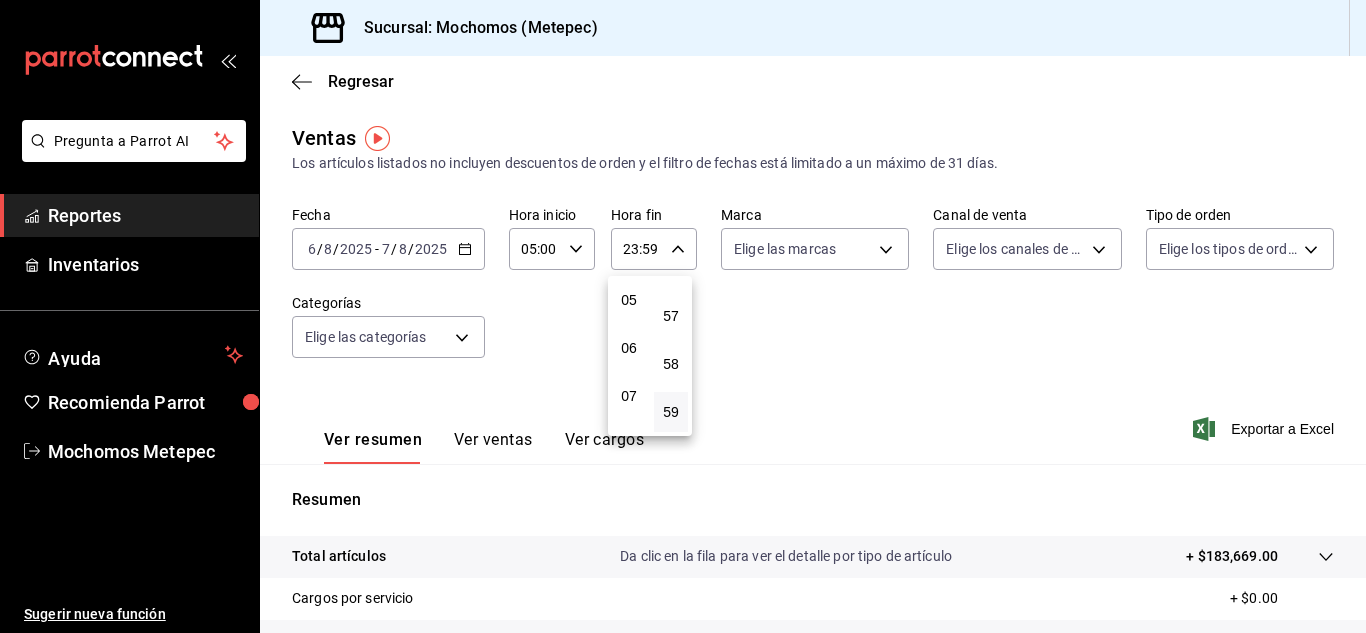 click on "05" at bounding box center (629, 300) 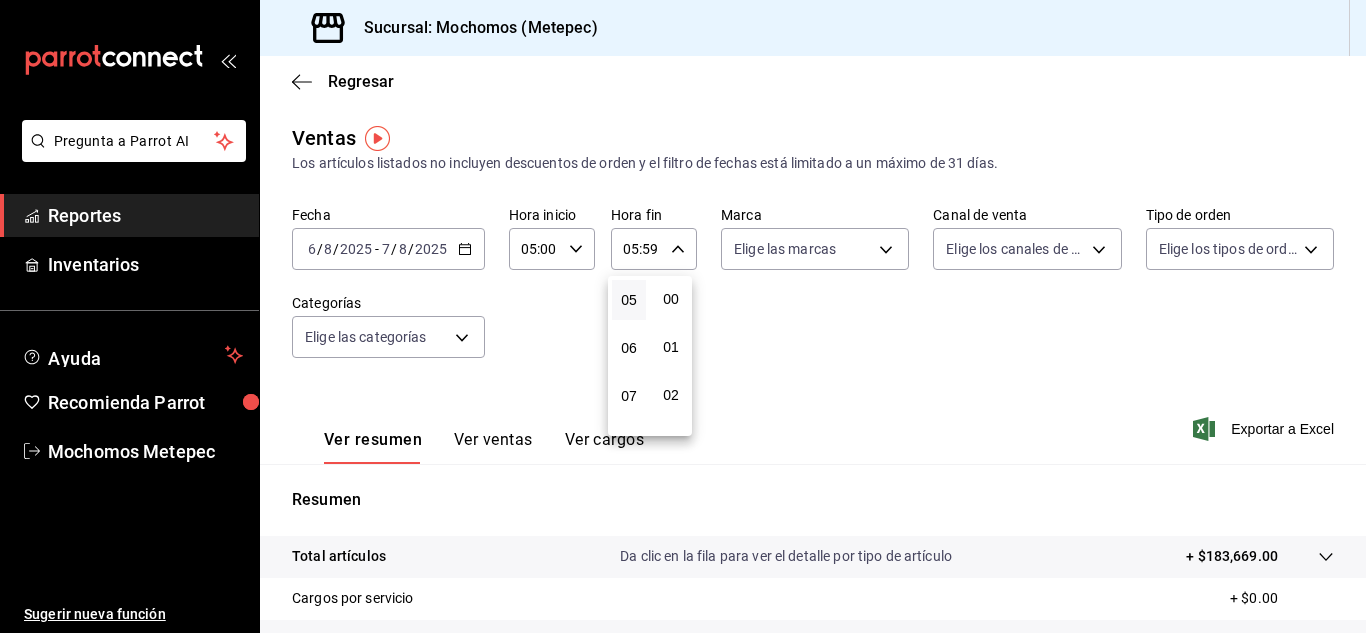scroll, scrollTop: 0, scrollLeft: 0, axis: both 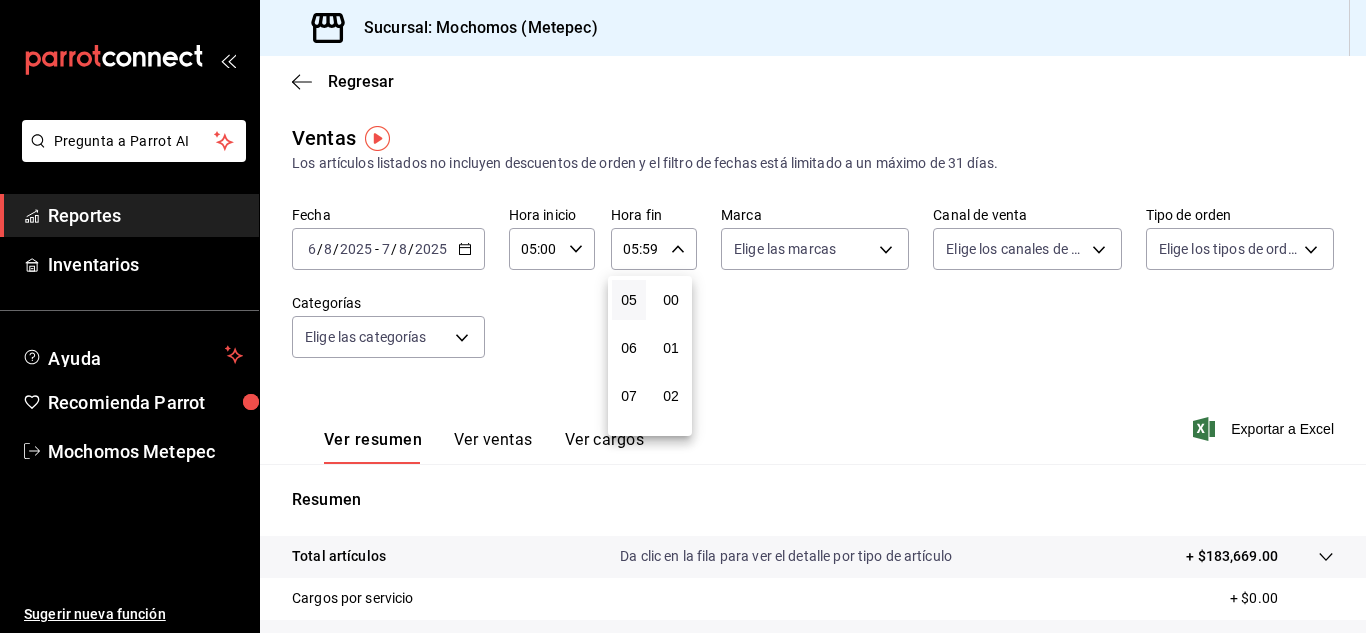 click on "00" at bounding box center (671, 300) 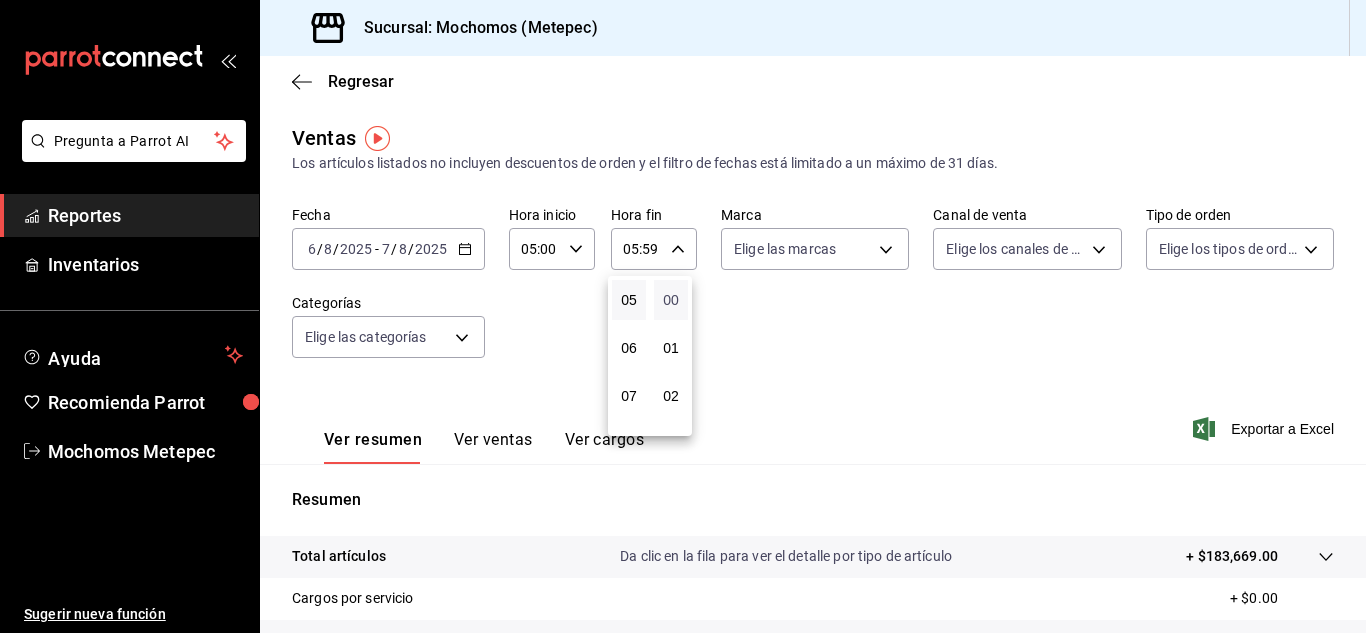 click on "00" at bounding box center (671, 300) 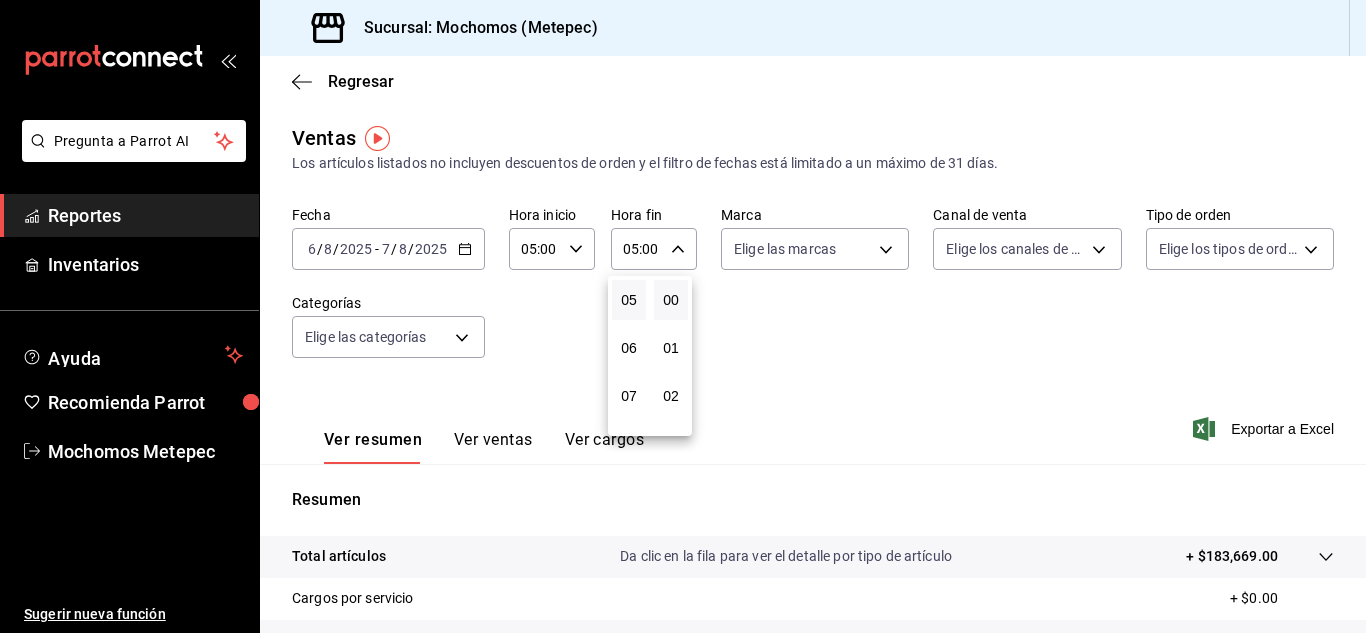 click at bounding box center [683, 316] 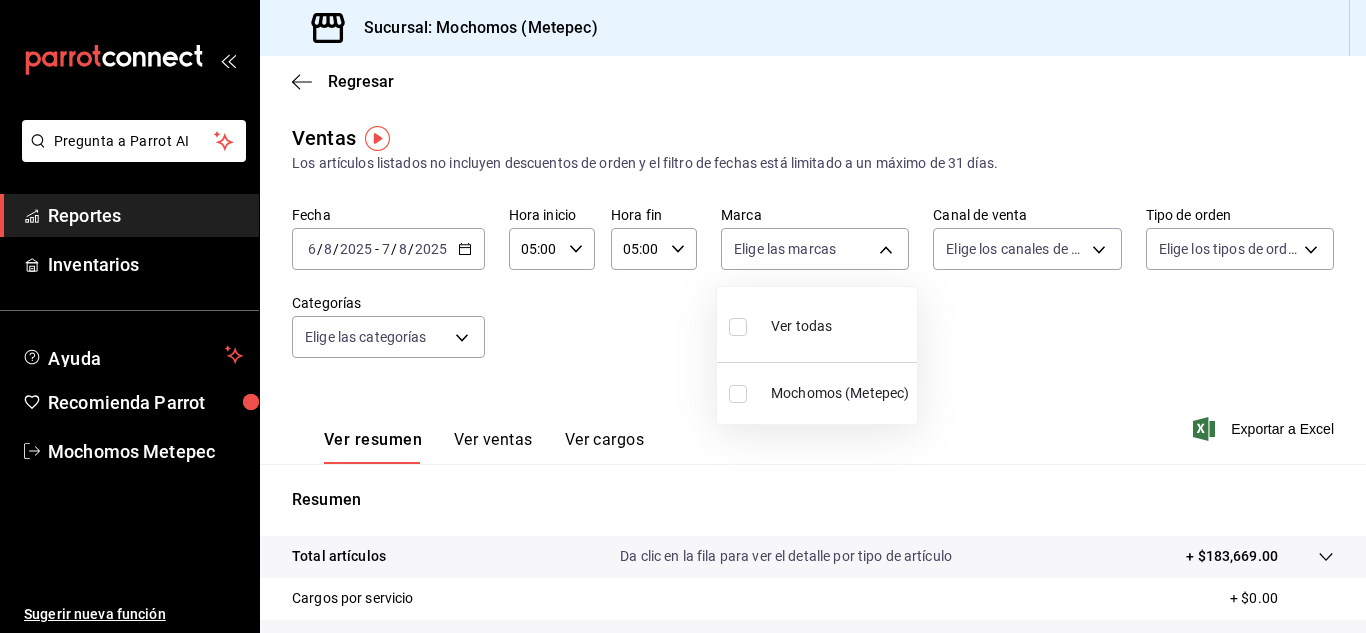 click on "Pregunta a Parrot AI Reportes   Inventarios   Ayuda Recomienda Parrot   Mochomos Metepec   Sugerir nueva función   Sucursal: Mochomos (Metepec) Regresar Ventas Los artículos listados no incluyen descuentos de orden y el filtro de fechas está limitado a un máximo de 31 días. Fecha 2025-08-06 6 / 8 / 2025 - 2025-08-07 7 / 8 / 2025 Hora inicio 05:00 Hora inicio Hora fin 05:00 Hora fin Marca Elige las marcas Canal de venta Elige los canales de venta Tipo de orden Elige los tipos de orden Categorías Elige las categorías Ver resumen Ver ventas Ver cargos Exportar a Excel Resumen Total artículos Da clic en la fila para ver el detalle por tipo de artículo + $183,669.00 Cargos por servicio + $0.00 Venta bruta = $183,669.00 Descuentos totales - $1,823.00 Certificados de regalo - $4,000.00 Venta total = $177,846.00 Impuestos - $24,530.48 Venta neta = $153,315.52 Pregunta a Parrot AI Reportes   Inventarios   Ayuda Recomienda Parrot   Mochomos Metepec   Sugerir nueva función   Ver video tutorial Ir a video" at bounding box center [683, 316] 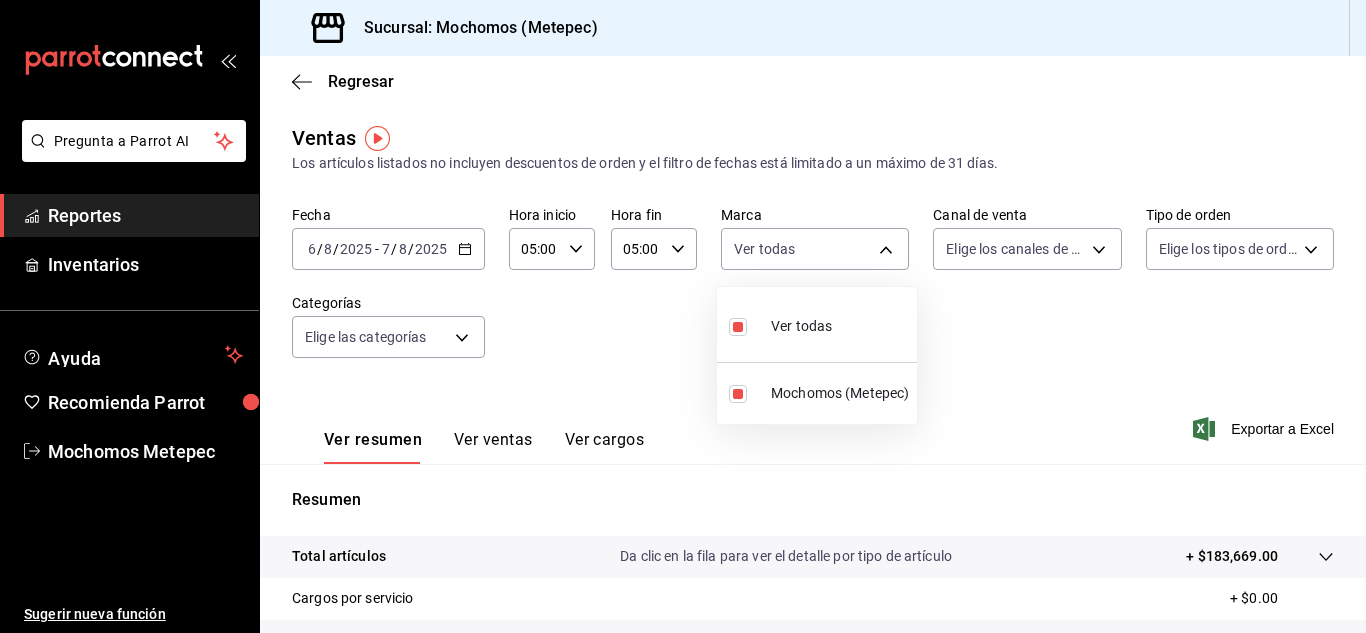 click at bounding box center (683, 316) 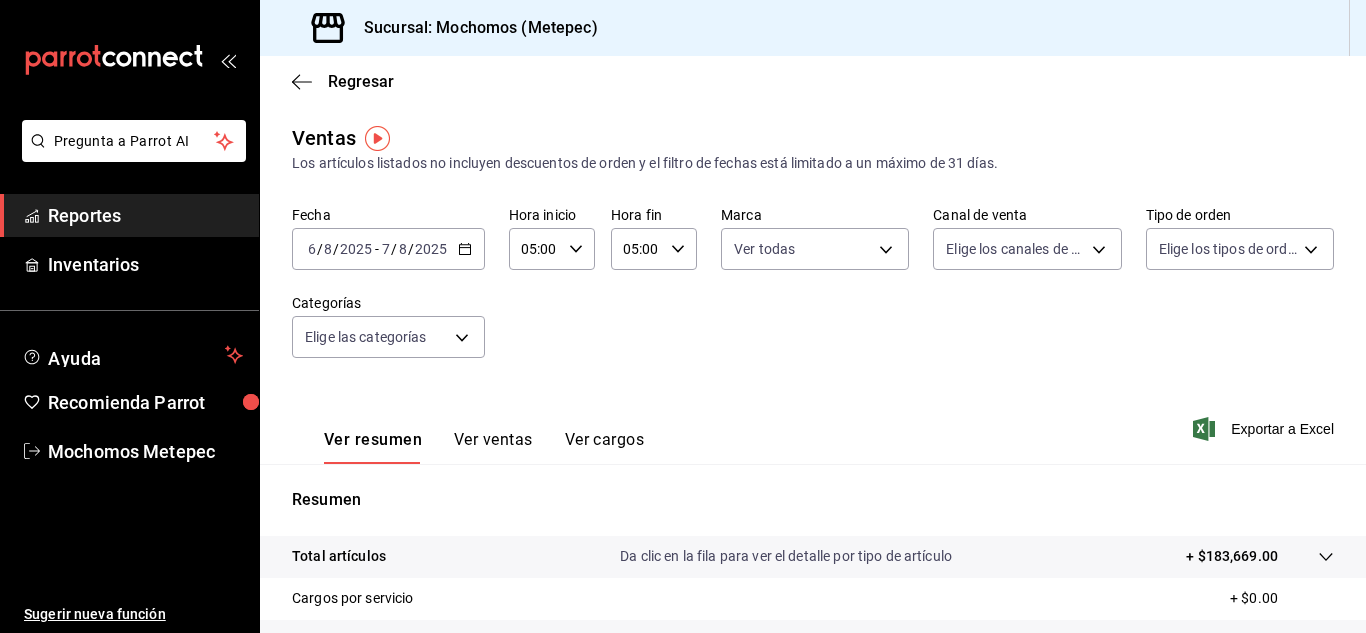 click on "Pregunta a Parrot AI Reportes   Inventarios   Ayuda Recomienda Parrot   Mochomos [CITY]   Sugerir nueva función   Sucursal: Mochomos ([CITY]) Regresar Ventas Los artículos listados no incluyen descuentos de orden y el filtro de fechas está limitado a un máximo de 31 días. Fecha 2025-08-06 6 / 8 / 2025 - 2025-08-07 7 / 8 / 2025 Hora inicio 05:00 Hora inicio Hora fin 05:00 Hora fin Marca Ver todas 2365f74e-aa6b-4392-bdf2-72765591bddf Canal de venta Elige los canales de venta Tipo de orden Elige los tipos de orden Categorías Elige las categorías Ver resumen Ver ventas Ver cargos Exportar a Excel Resumen Total artículos Da clic en la fila para ver el detalle por tipo de artículo + $183,669.00 Cargos por servicio + $0.00 Venta bruta = $183,669.00 Descuentos totales - $1,823.00 Certificados de regalo - $4,000.00 Venta total = $177,846.00 Venta neta = $153,315.52 Pregunta a Parrot AI Reportes   Inventarios   Ayuda Recomienda Parrot   Mochomos [CITY]   Sugerir nueva función" at bounding box center [683, 316] 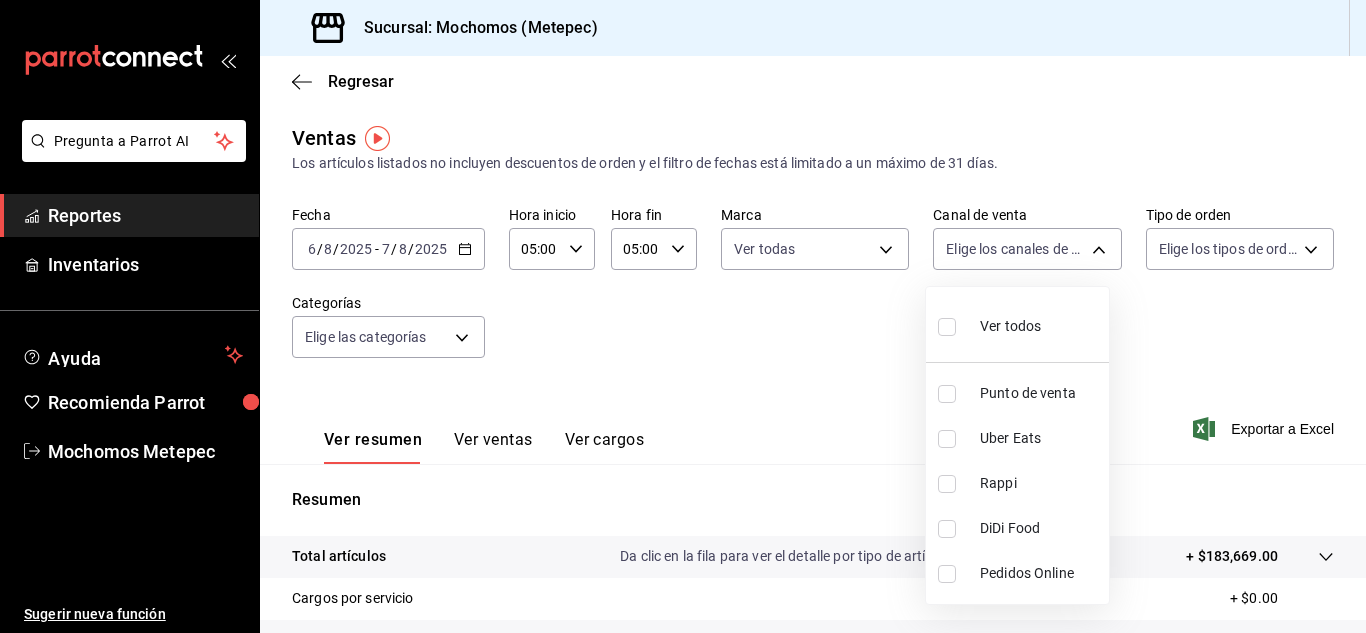 click on "Ver todos" at bounding box center [1010, 326] 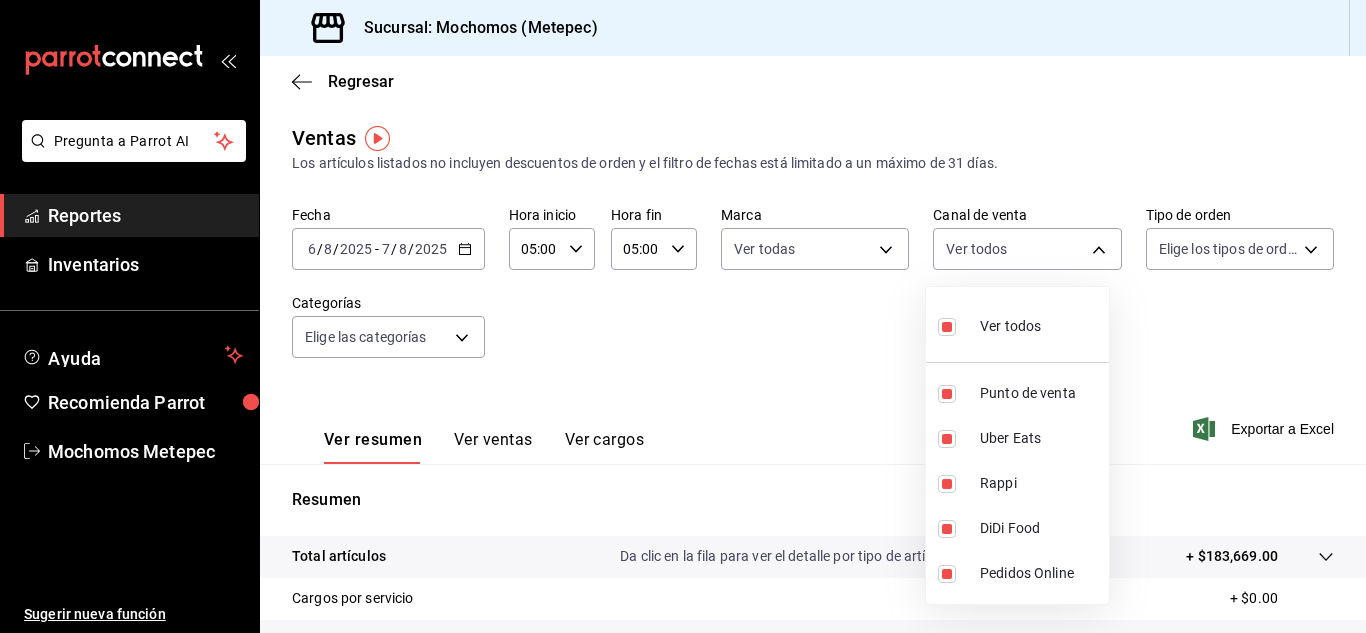 click at bounding box center (683, 316) 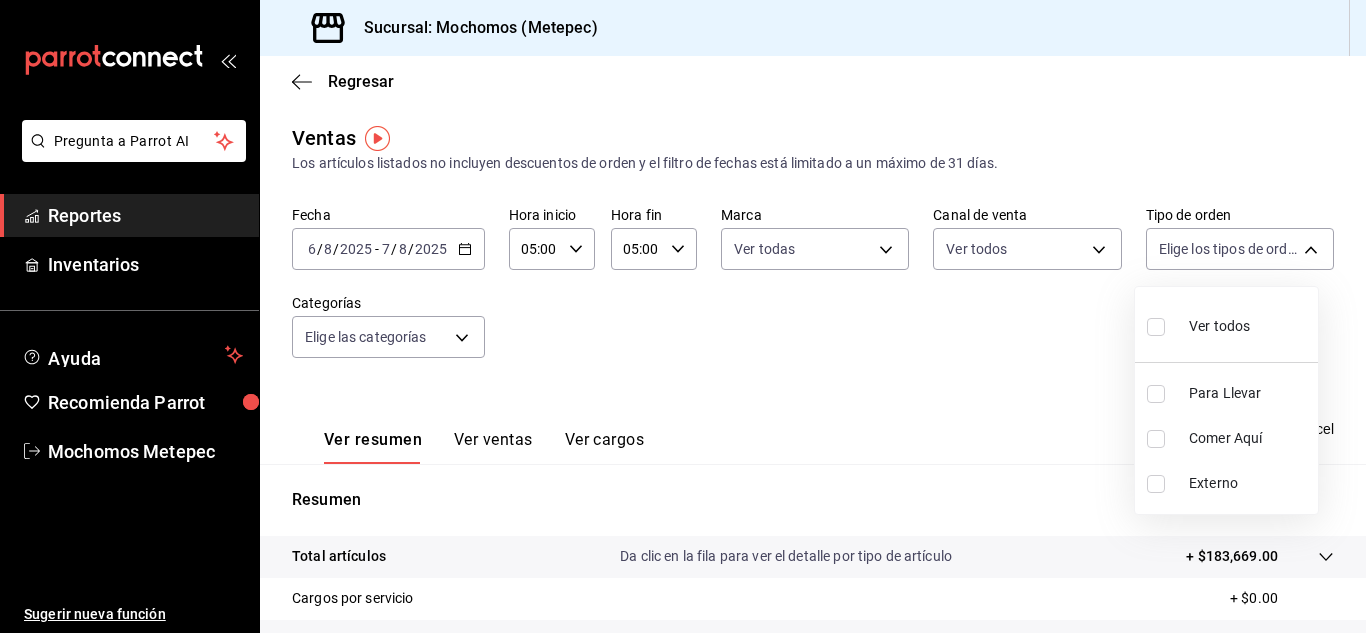 click on "Pregunta a Parrot AI Reportes   Inventarios   Ayuda Recomienda Parrot   Mochomos [CITY]   Sugerir nueva función   Sucursal: Mochomos ([CITY]) Regresar Ventas Los artículos listados no incluyen descuentos de orden y el filtro de fechas está limitado a un máximo de 31 días. Fecha 2025-08-06 6 / 8 / 2025 - 2025-08-07 7 / 8 / 2025 Hora inicio 05:00 Hora inicio Hora fin 05:00 Hora fin Marca Ver todas 2365f74e-aa6b-4392-bdf2-72765591bddf Canal de venta Ver todas PARROT,UBER_EATS,RAPPI,DIDI_FOOD,ONLINE Tipo de orden Elige los tipos de orden Categorías Elige las categorías Ver resumen Ver ventas Ver cargos Exportar a Excel Resumen Total artículos Da clic en la fila para ver el detalle por tipo de artículo + $183,669.00 Cargos por servicio + $0.00 Venta bruta = $183,669.00 Descuentos totales - $1,823.00 Certificados de regalo - $4,000.00 Venta total = $177,846.00 Venta neta = $153,315.52 Pregunta a Parrot AI Reportes   Inventarios   Ayuda Recomienda Parrot   Mochomos [CITY]" at bounding box center [683, 316] 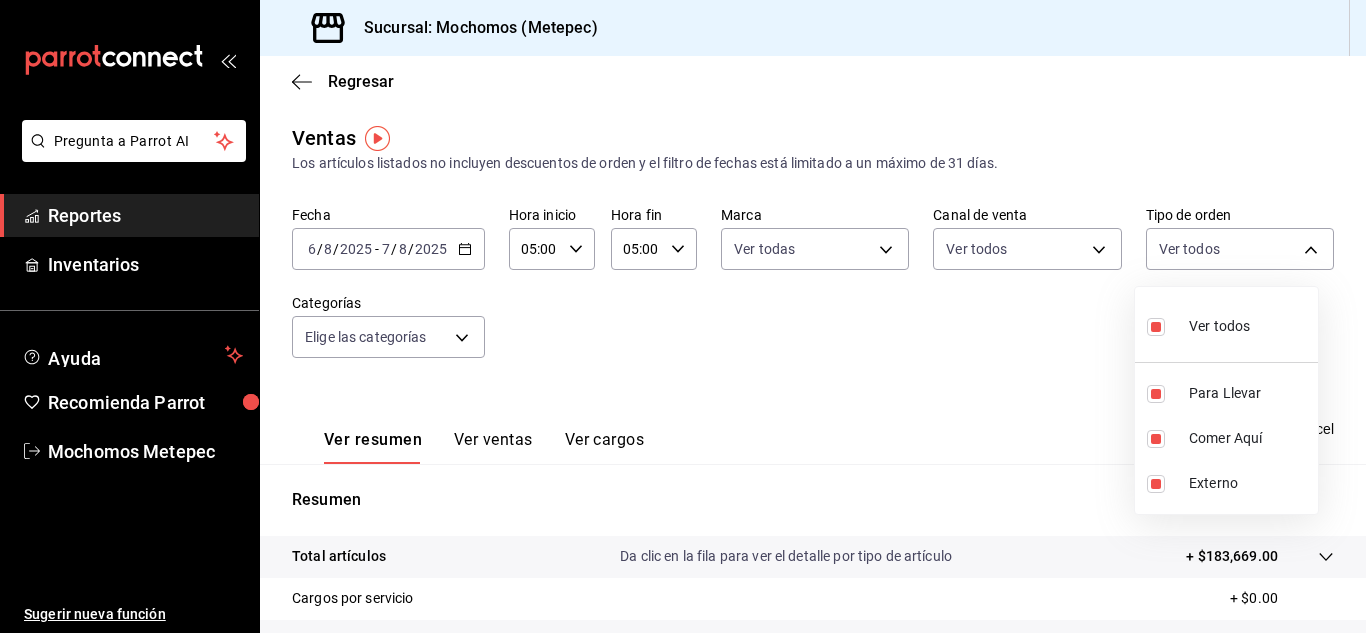 click at bounding box center [683, 316] 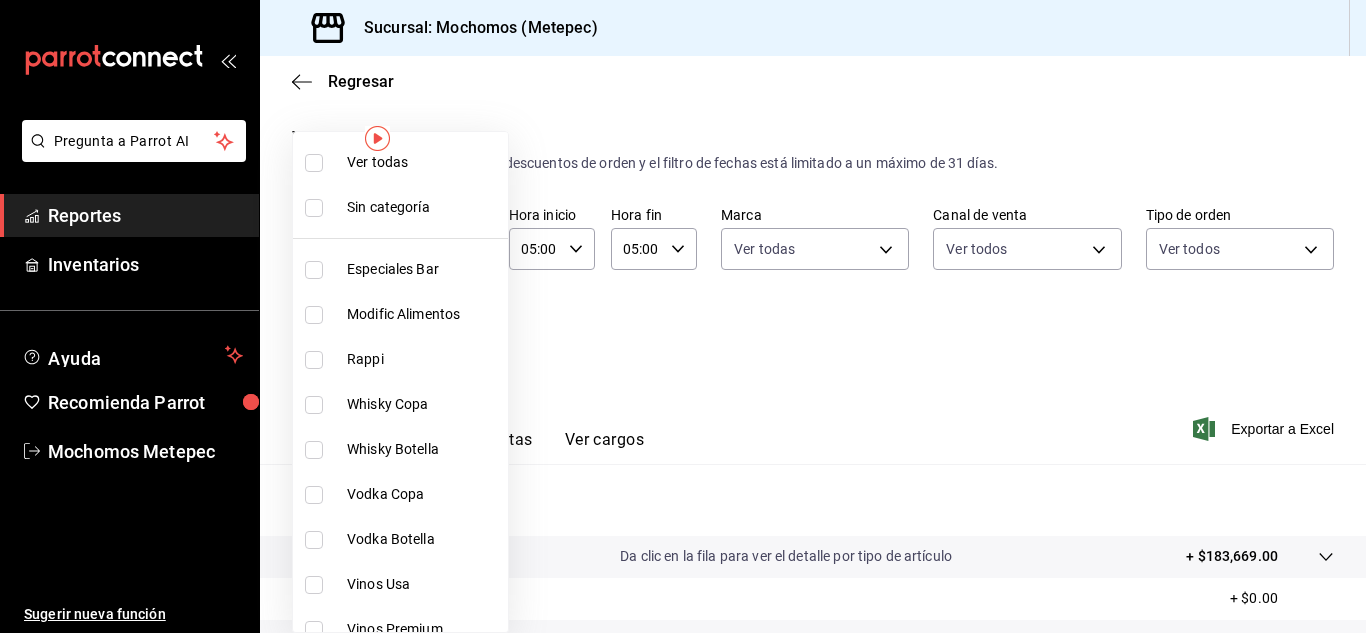 click on "Pregunta a Parrot AI Reportes   Inventarios   Ayuda Recomienda Parrot   Mochomos Metepec   Sugerir nueva función   Sucursal: Mochomos (Metepec) Regresar Ventas Los artículos listados no incluyen descuentos de orden y el filtro de fechas está limitado a un máximo de 31 días. Fecha 2025-08-06 6 / 8 / 2025 - 2025-08-07 7 / 8 / 2025 Hora inicio 05:00 Hora inicio Hora fin 05:00 Hora fin Marca Ver todas [UUID] Canal de venta Ver todos PARROT,UBER_EATS,RAPPI,DIDI_FOOD,ONLINE Tipo de orden Ver todos [UUID],[UUID],[UUID] Categorías Elige las categorías Ver resumen Ver ventas Ver cargos Exportar a Excel Resumen Total artículos Da clic en la fila para ver el detalle por tipo de artículo + $183,669.00 Cargos por servicio + $0.00 Venta bruta = $183,669.00 Descuentos totales - $1,823.00 Certificados de regalo - $4,000.00 Venta total = $177,846.00 Impuestos - $24,530.48 Venta neta = $153,315.52 Pregunta a Parrot AI Reportes   Inventarios   Ayuda Recomienda Parrot   Mochomos Metepec   Sugerir nueva función   Ver video tutorial Ir a video" at bounding box center (683, 316) 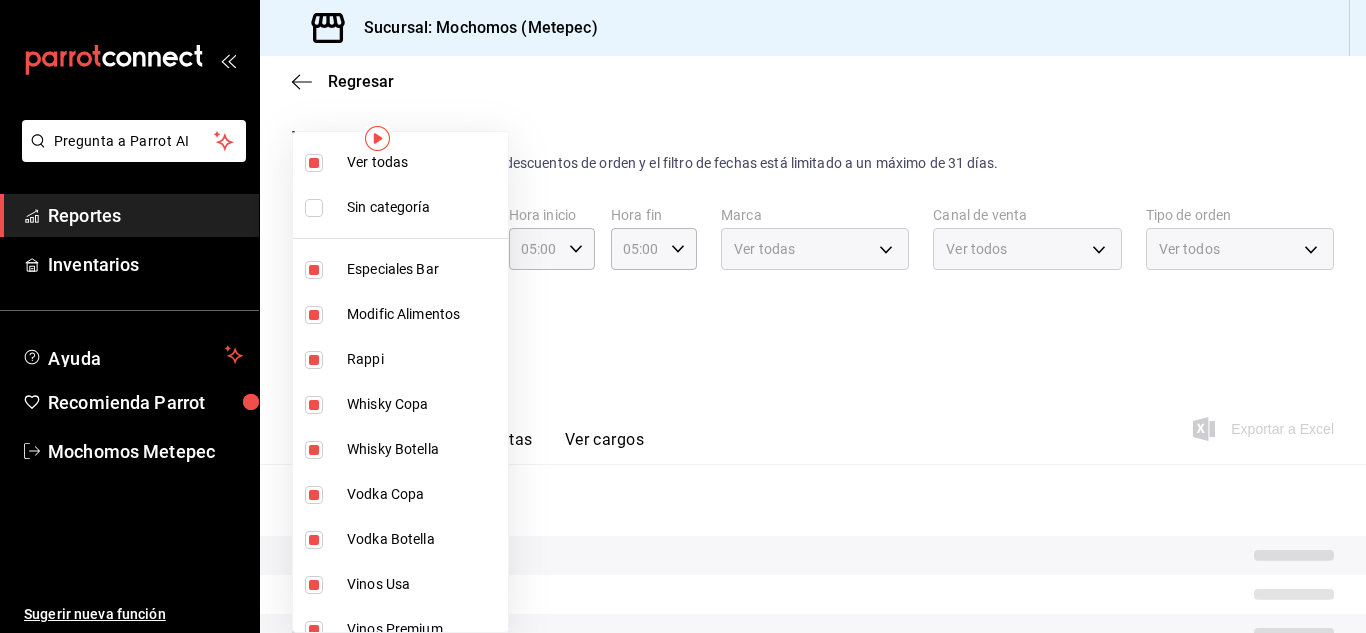 click at bounding box center [683, 316] 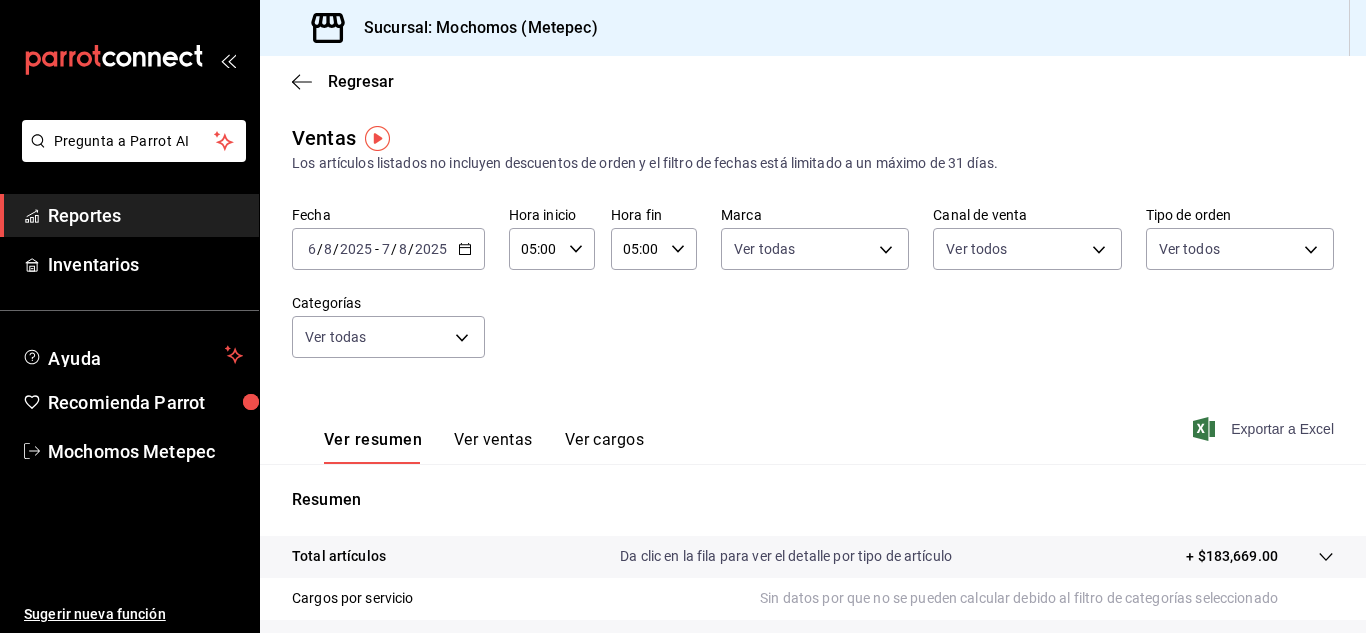 click on "Exportar a Excel" at bounding box center [1265, 429] 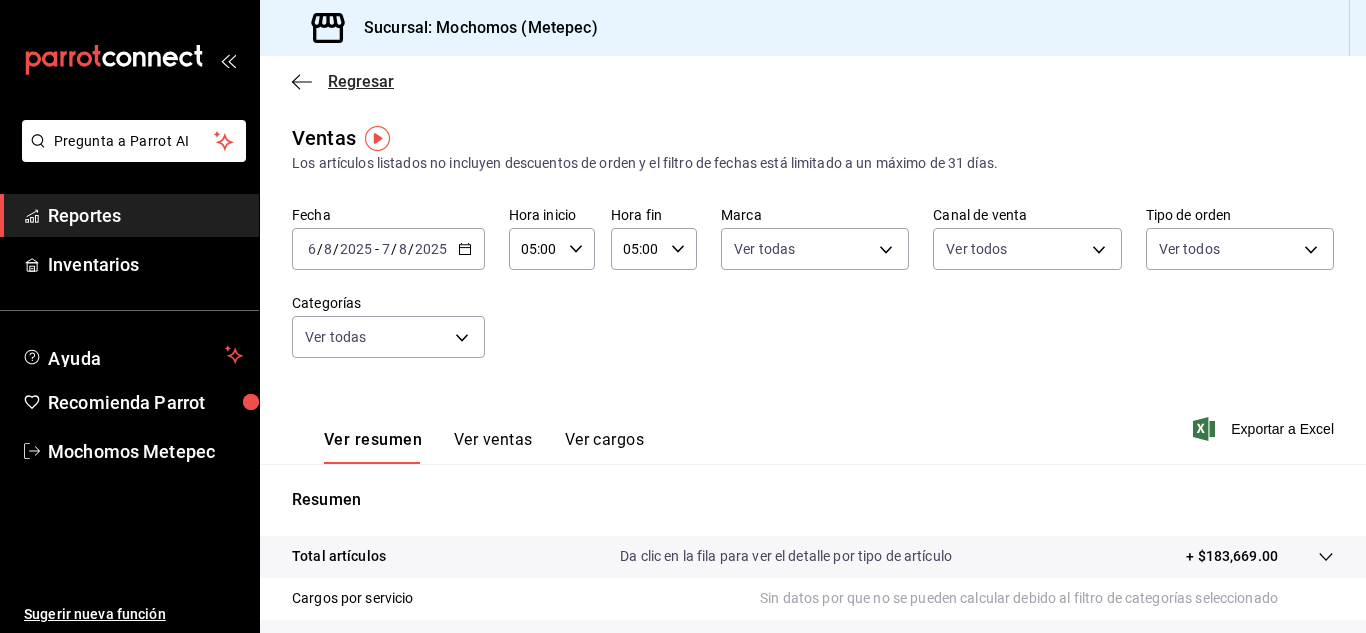 click 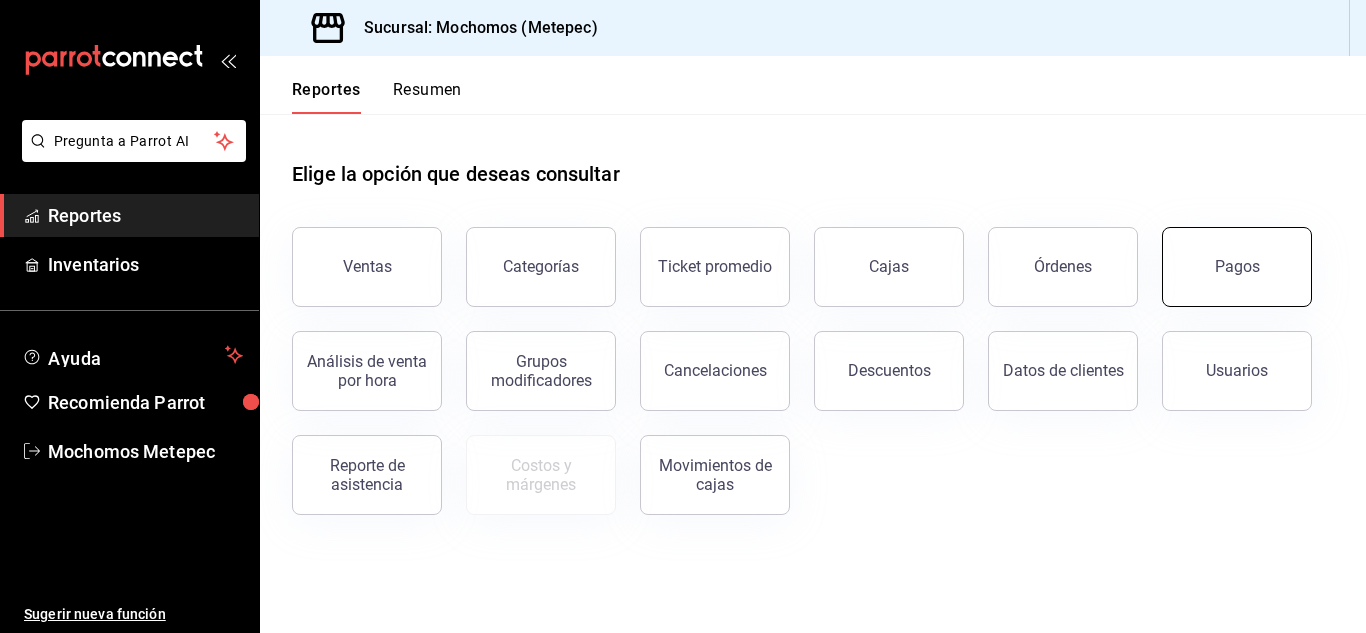 click on "Pagos" at bounding box center [1237, 267] 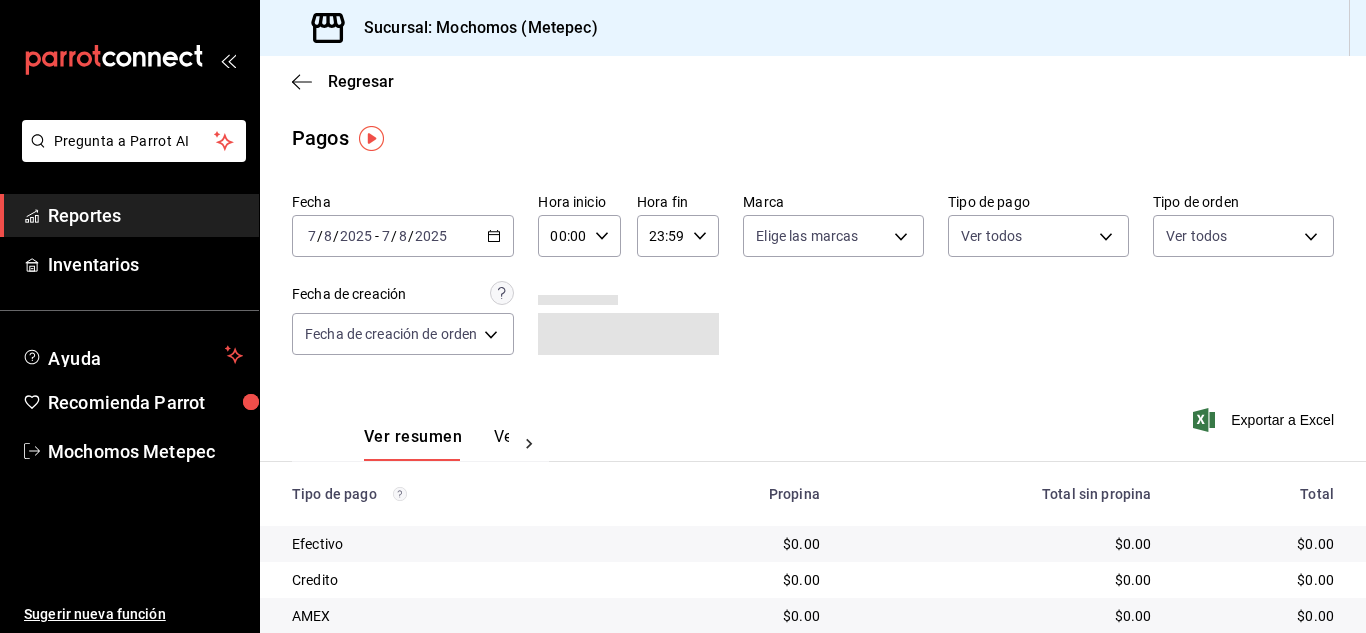 click 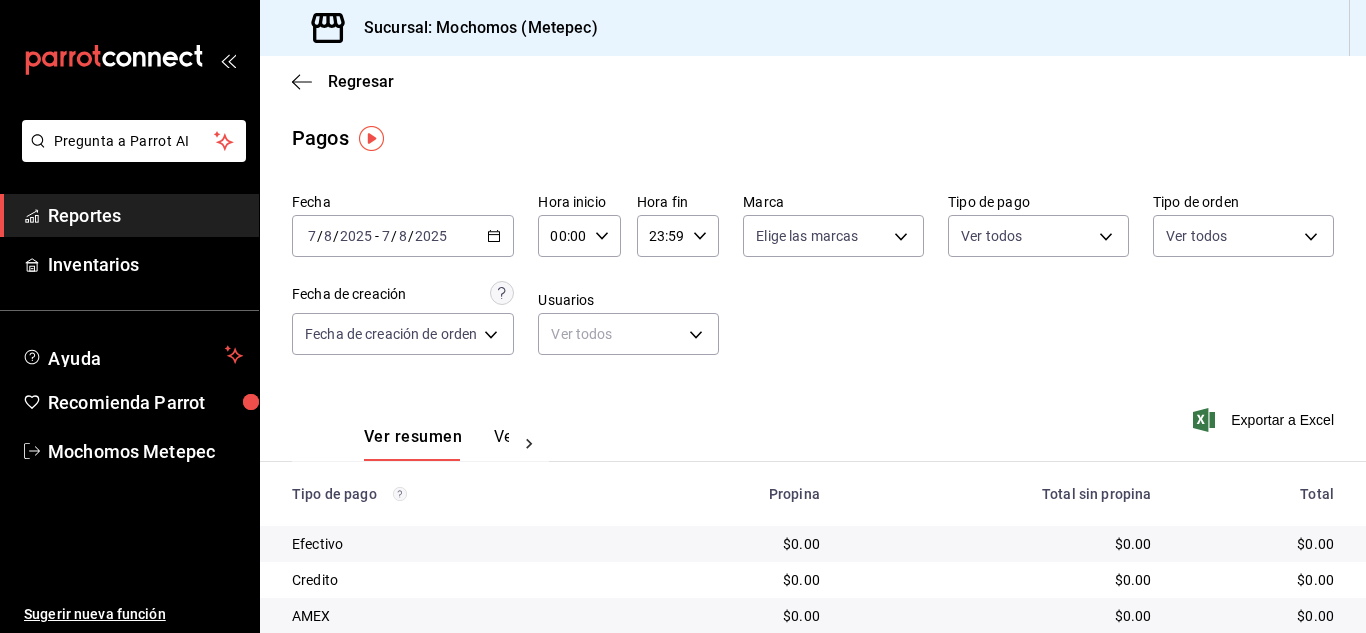 click 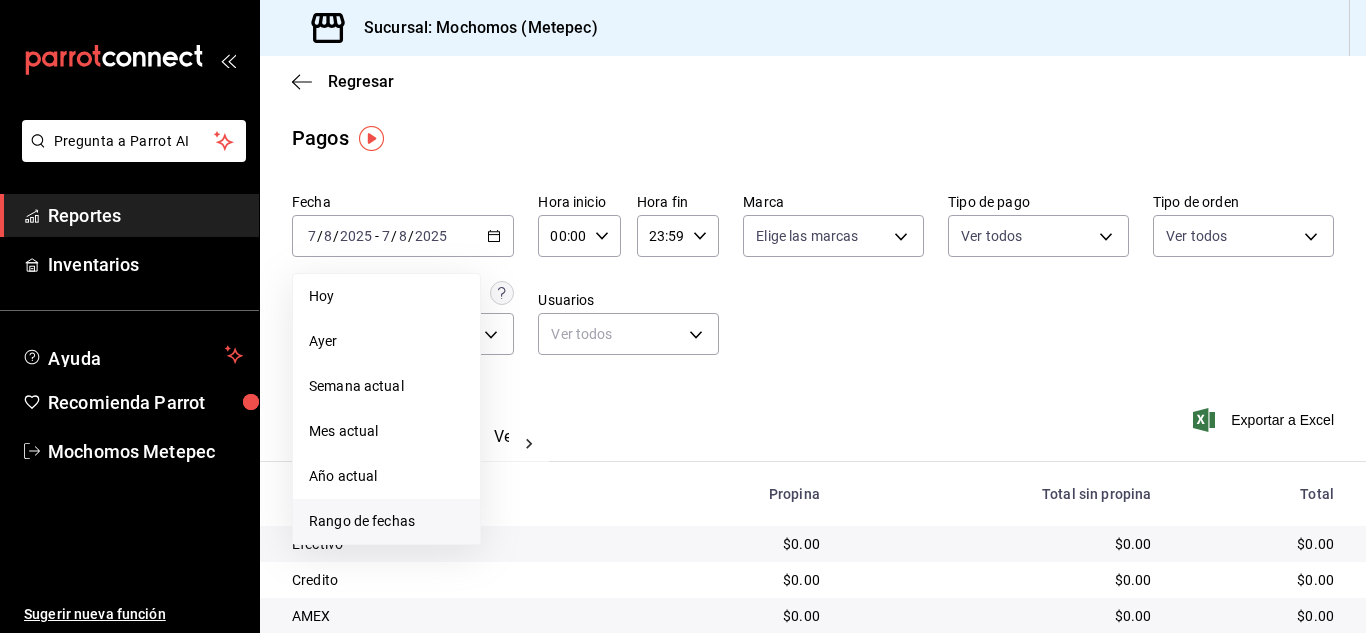 click on "Rango de fechas" at bounding box center [386, 521] 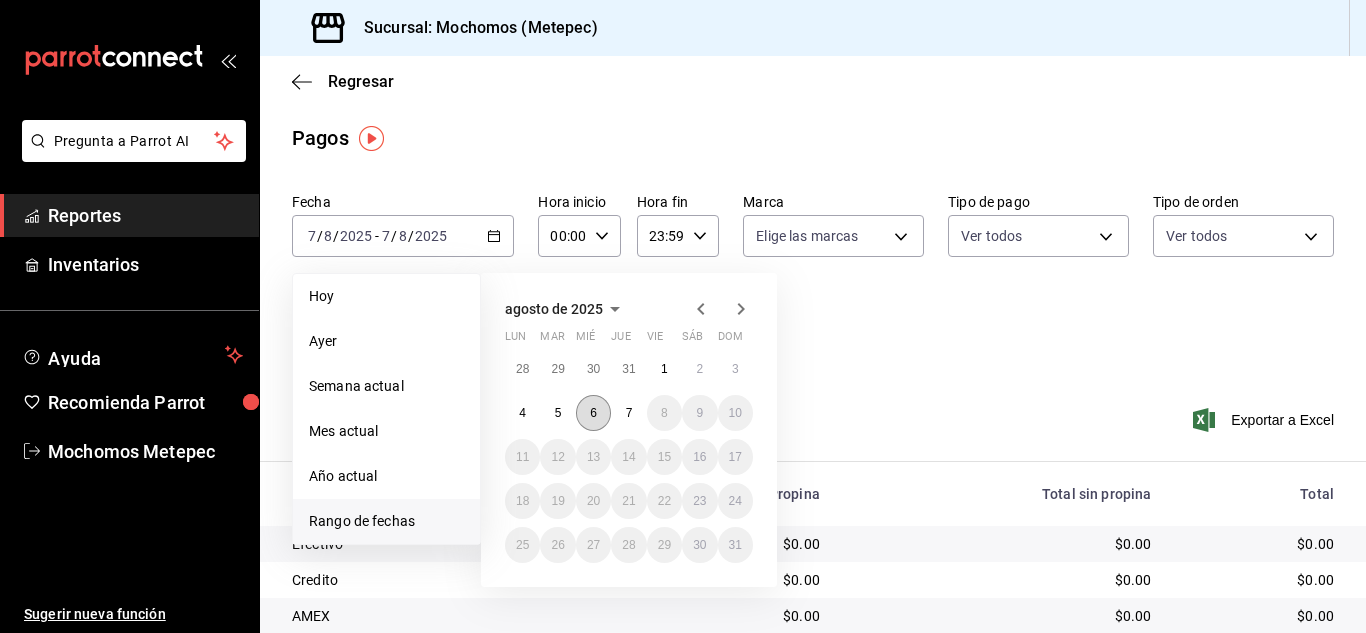 click on "6" at bounding box center (593, 413) 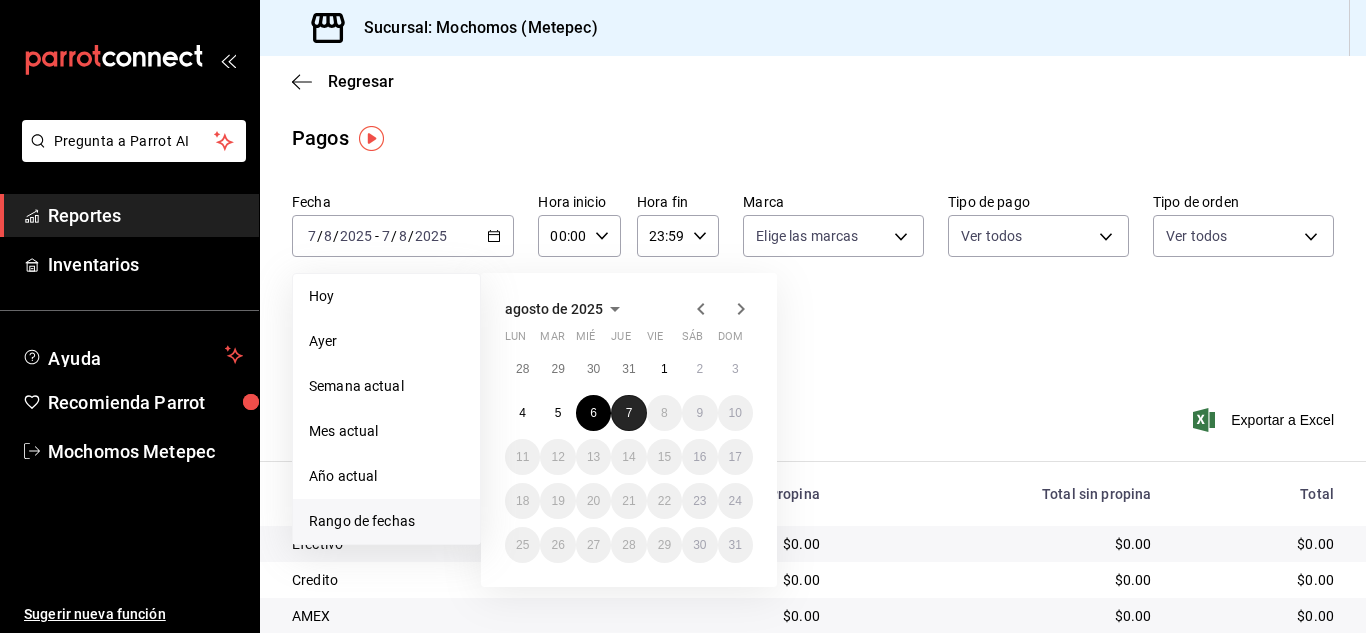 click on "7" at bounding box center (628, 413) 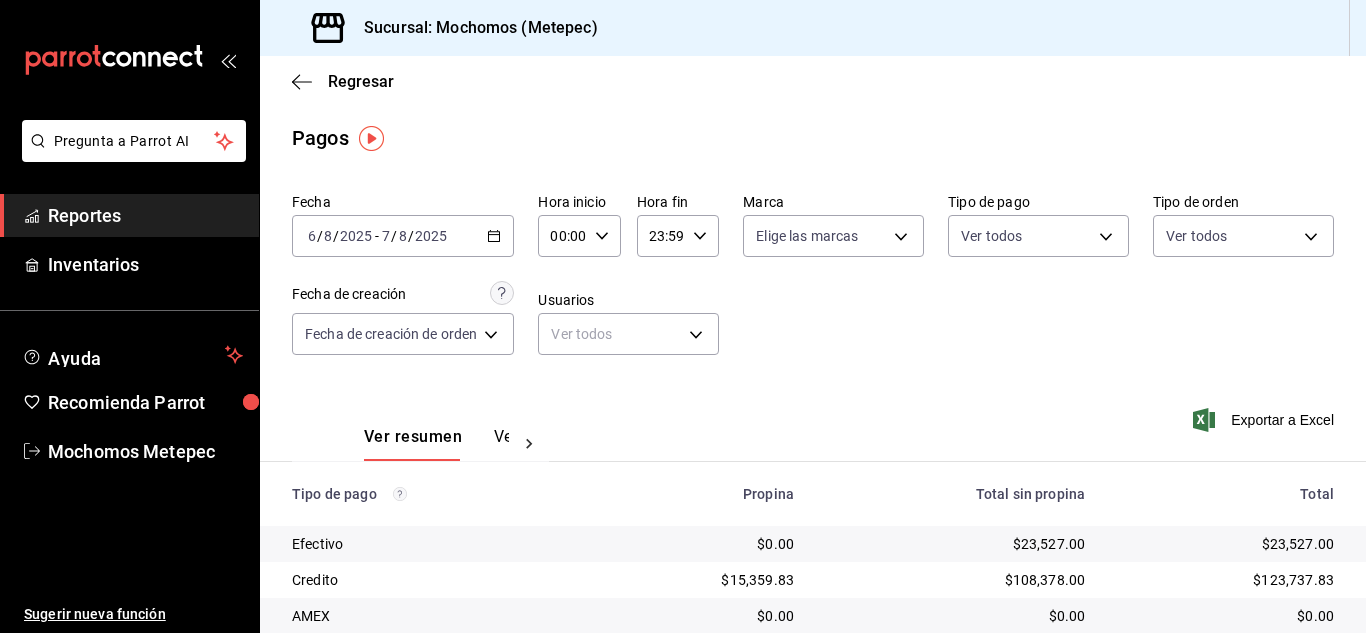 click on "00:00 Hora inicio" at bounding box center (579, 236) 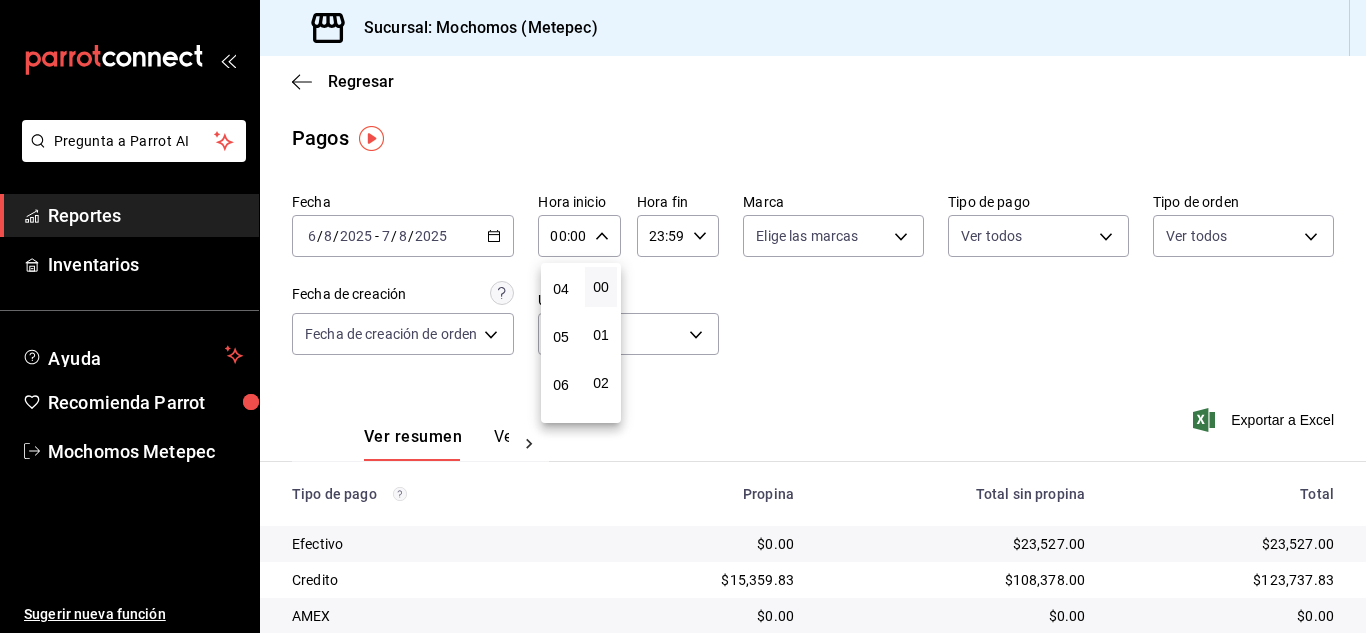 scroll, scrollTop: 192, scrollLeft: 0, axis: vertical 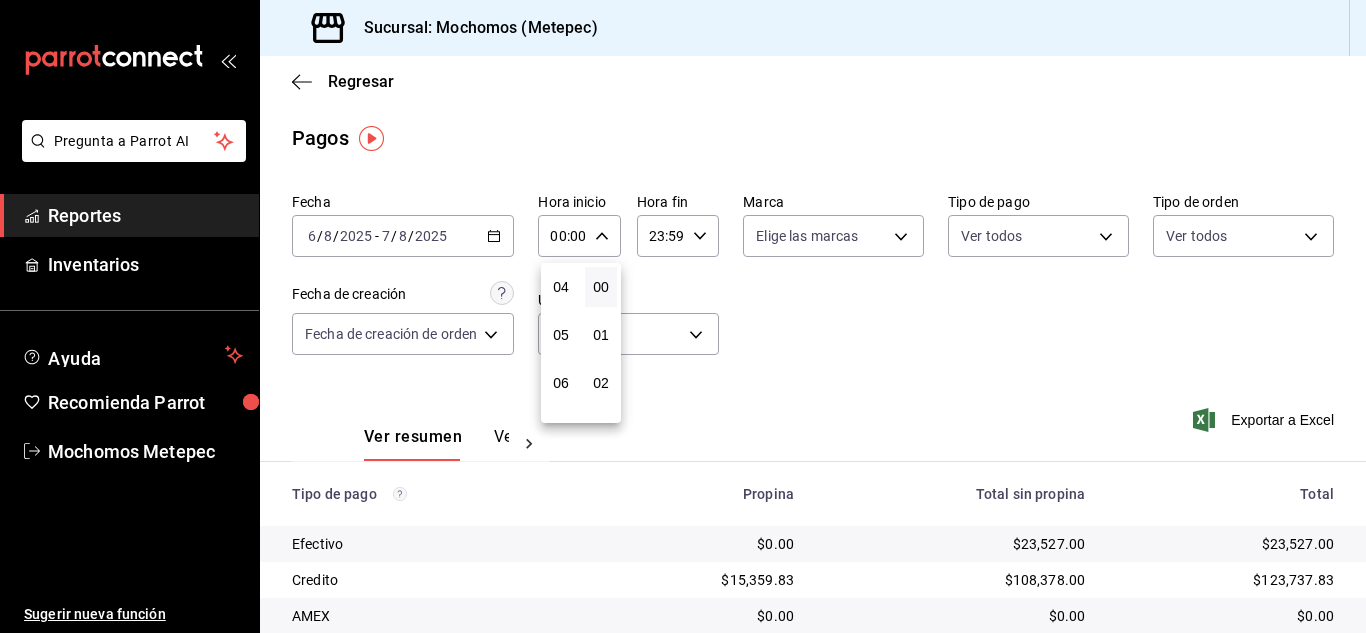 click on "05" at bounding box center [561, 335] 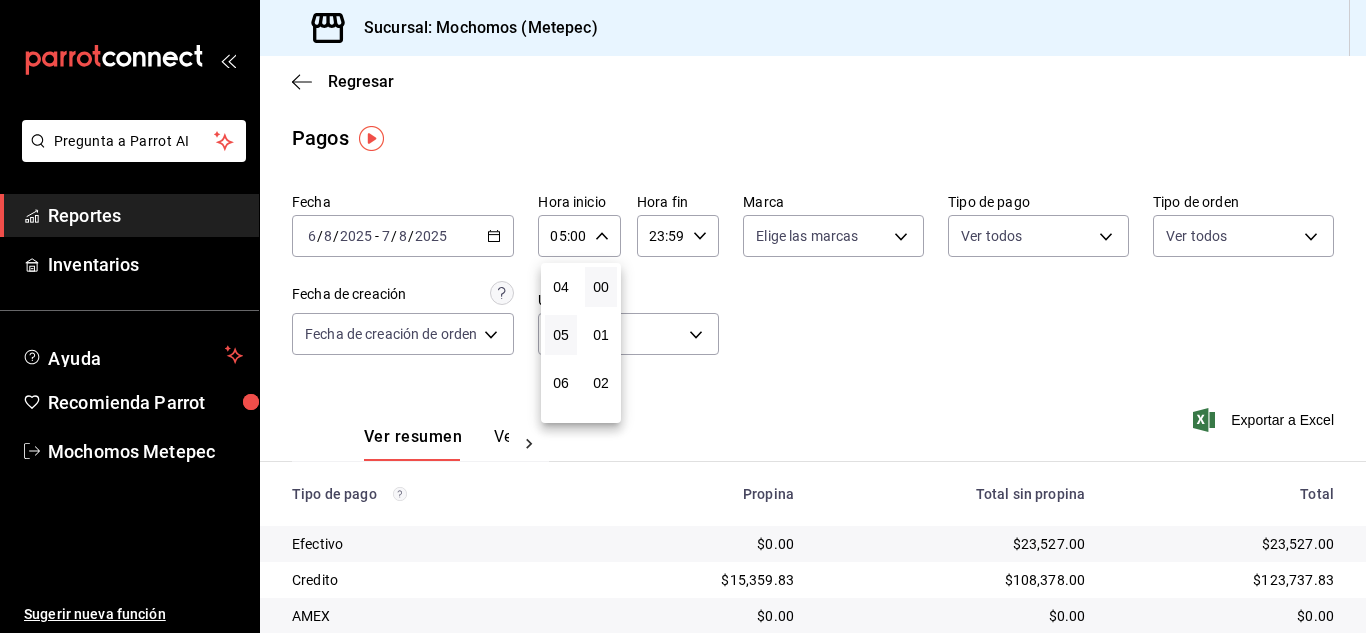 click at bounding box center (683, 316) 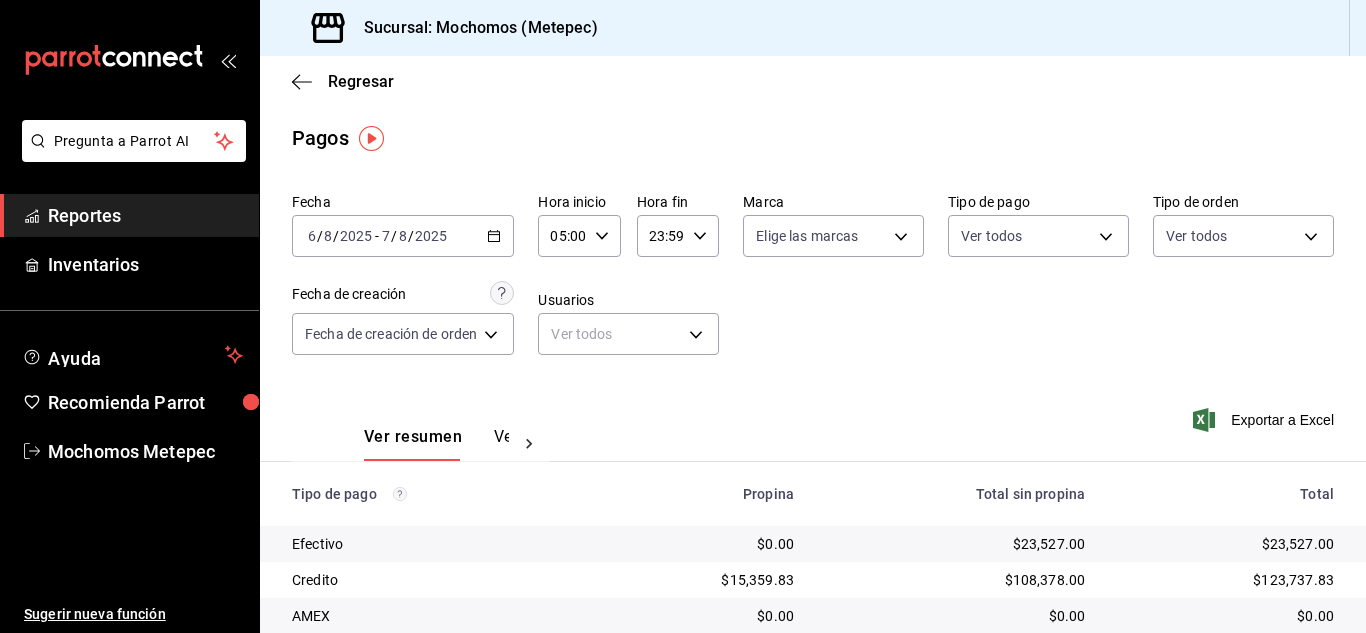 click on "23:59 Hora fin" at bounding box center [678, 236] 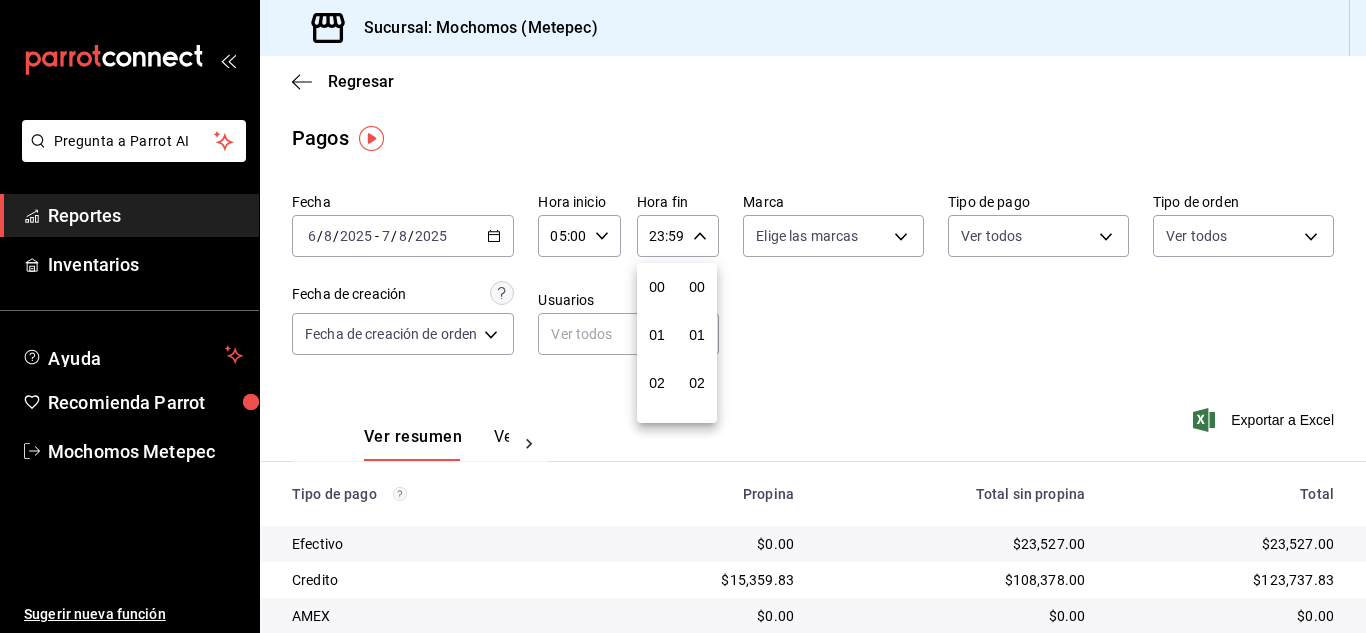 scroll, scrollTop: 992, scrollLeft: 0, axis: vertical 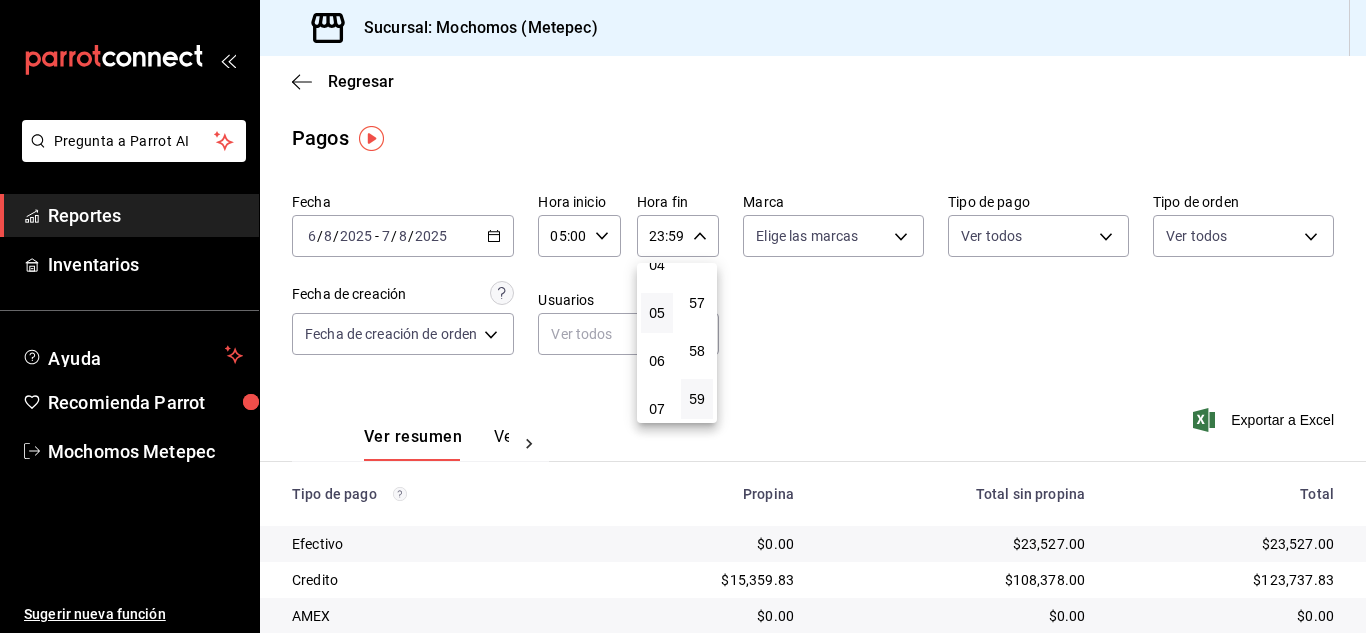 click on "05" at bounding box center (657, 313) 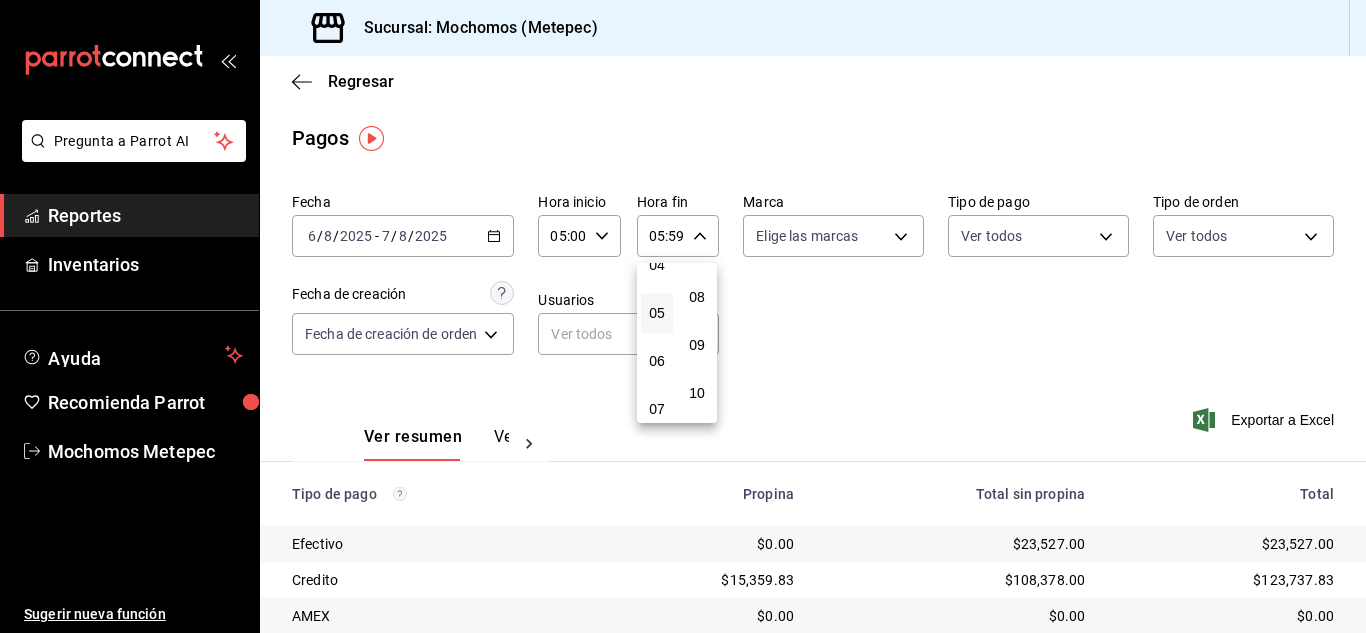 scroll, scrollTop: 0, scrollLeft: 0, axis: both 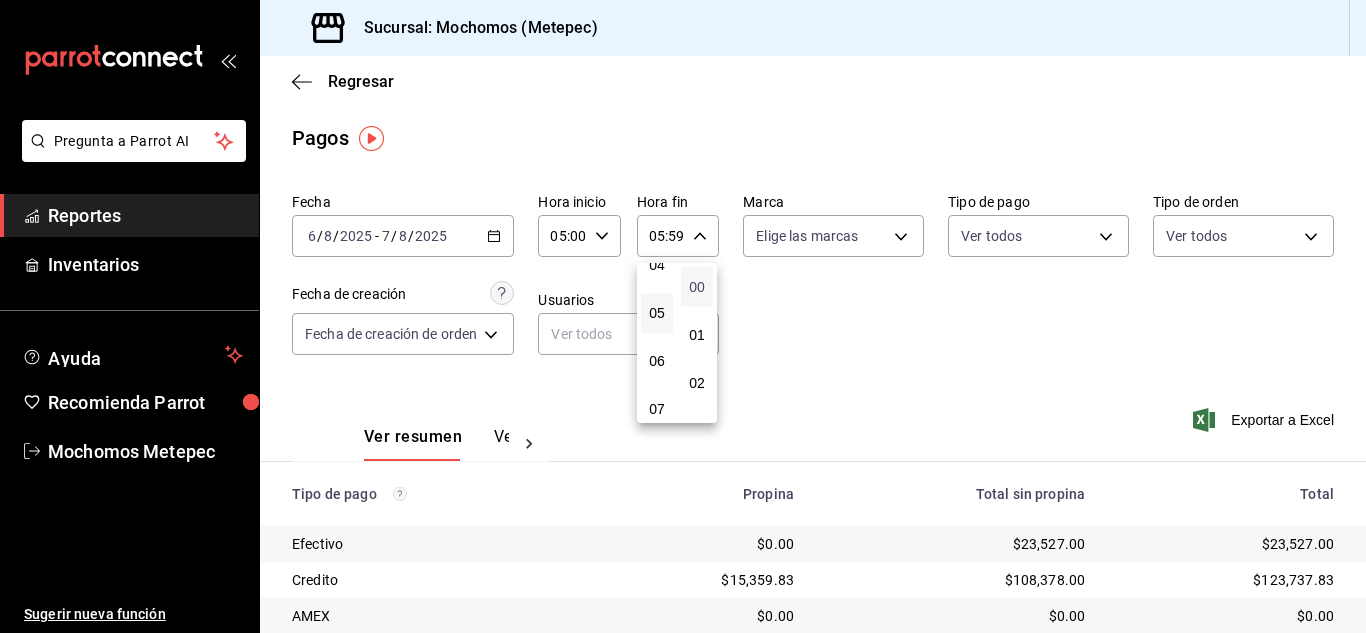 click on "00" at bounding box center (697, 287) 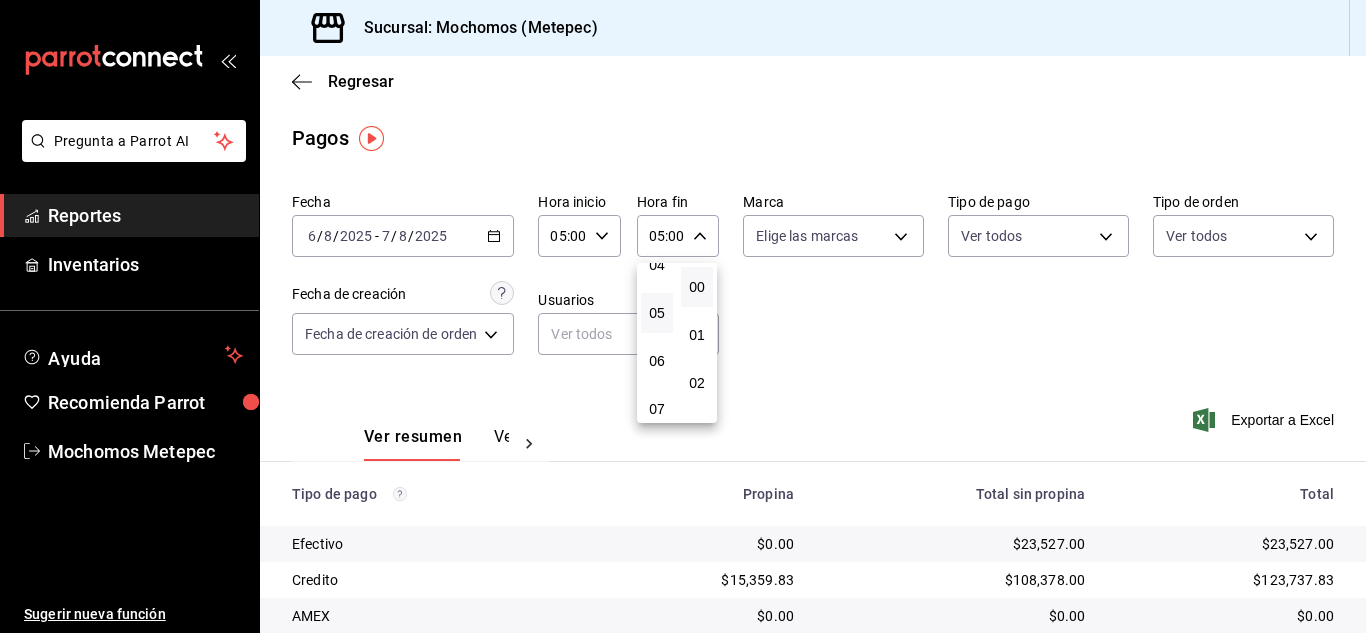 click at bounding box center (683, 316) 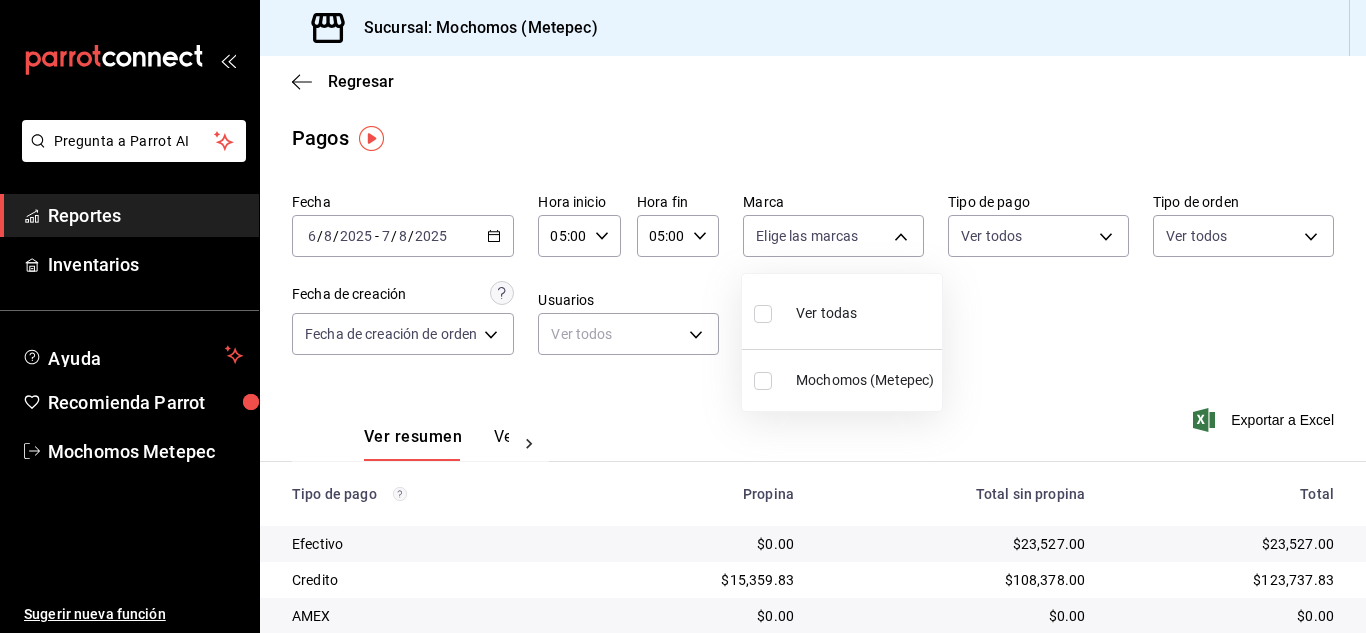 click on "Pregunta a Parrot AI Reportes   Inventarios   Ayuda Recomienda Parrot   Mochomos Metepec   Sugerir nueva función   Sucursal: Mochomos (Metepec) Regresar Pagos Fecha [DATE] [DATE] - [DATE] [DATE] Hora inicio [TIME] Hora inicio Hora fin [TIME] Hora fin Marca Elige las marcas Tipo de pago Ver todos Tipo de orden Ver todos Fecha de creación   Fecha de creación de orden ORDER Usuarios Ver todos null Ver resumen Ver pagos Exportar a Excel Tipo de pago   Propina Total sin propina Total Efectivo $0.00 $23,527.00 $23,527.00 Credito $15,359.83 $108,378.00 $123,737.83 AMEX $0.00 $0.00 $0.00 Transferencia $0.00 $0.00 $0.00 CxC Empleados $0.00 $0.00 $0.00 CxC Clientes $0.00 $0.00 $0.00 Debito $6,081.45 $45,941.00 $52,022.45 USD $0.00 $0.00 $0.00 Rappi $0.00 $0.00 $0.00 Total $21,441.28 $177,846.00 $199,287.28 Pregunta a Parrot AI Reportes   Inventarios   Ayuda Recomienda Parrot   Mochomos Metepec   Sugerir nueva función   GANA 1 MES GRATIS EN TU SUSCRIPCIÓN AQUÍ Ver video tutorial Ir a video" at bounding box center [683, 316] 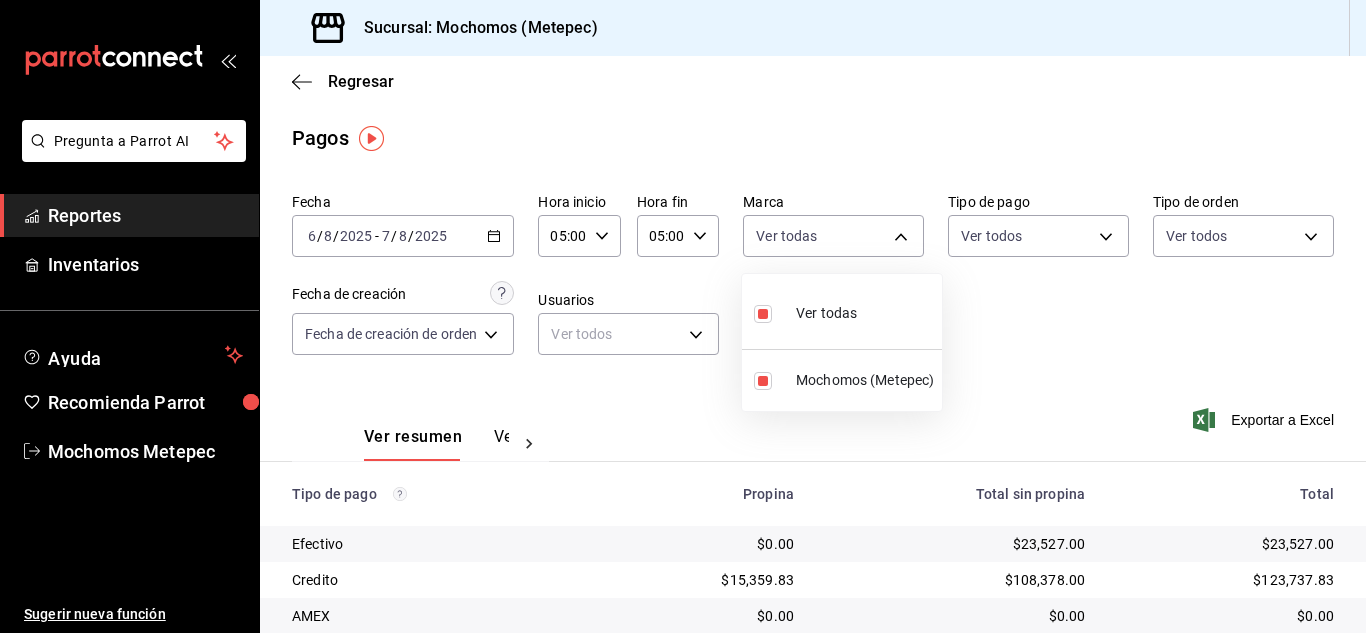 click at bounding box center [683, 316] 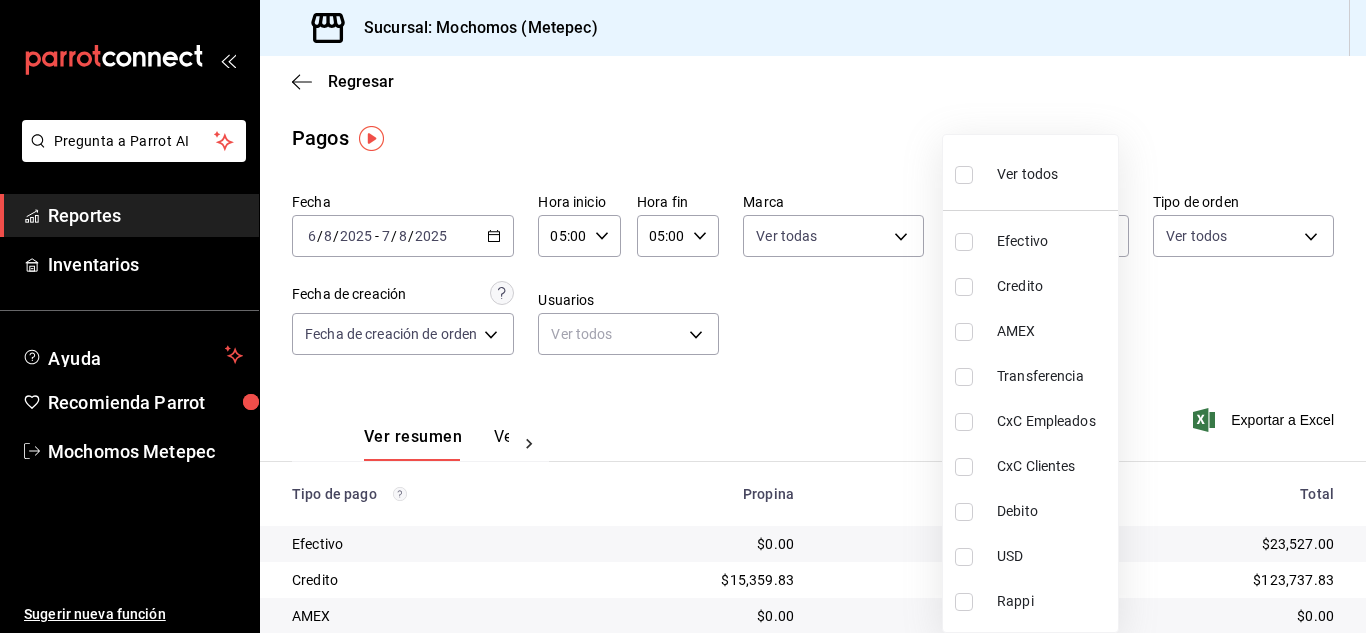 click on "Pregunta a Parrot AI Reportes   Inventarios   Ayuda Recomienda Parrot   Mochomos Metepec   Sugerir nueva función   Sucursal: Mochomos (Metepec) Regresar Pagos Fecha [DATE] [DATE] - [DATE] [DATE] Hora inicio [TIME] Hora inicio Hora fin [TIME] Hora fin Marca Ver todas [UUID] Tipo de pago Ver todos Tipo de orden Ver todos Fecha de creación   Fecha de creación de orden ORDER Usuarios Ver todos null Ver resumen Ver pagos Exportar a Excel Tipo de pago   Propina Total sin propina Total Efectivo $0.00 $23,527.00 $23,527.00 Credito $15,359.83 $108,378.00 $123,737.83 AMEX $0.00 $0.00 $0.00 Transferencia $0.00 $0.00 $0.00 CxC Empleados $0.00 $0.00 $0.00 CxC Clientes $0.00 $0.00 $0.00 Debito $6,081.45 $45,941.00 $52,022.45 USD $0.00 $0.00 $0.00 Rappi $0.00 $0.00 $0.00 Total $21,441.28 $177,846.00 $199,287.28 Pregunta a Parrot AI Reportes   Inventarios   Ayuda Recomienda Parrot   Mochomos Metepec   Sugerir nueva función   GANA 1 MES GRATIS EN TU SUSCRIPCIÓN AQUÍ AMEX" at bounding box center [683, 316] 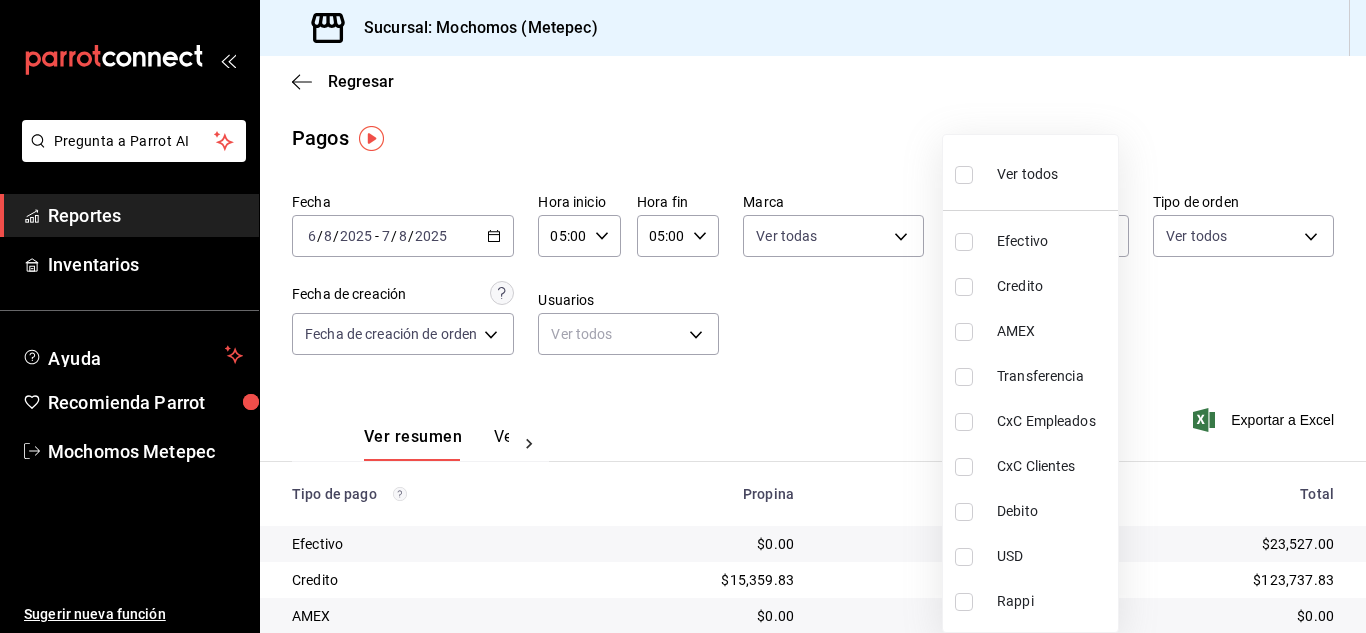click on "Ver todos" at bounding box center (1006, 172) 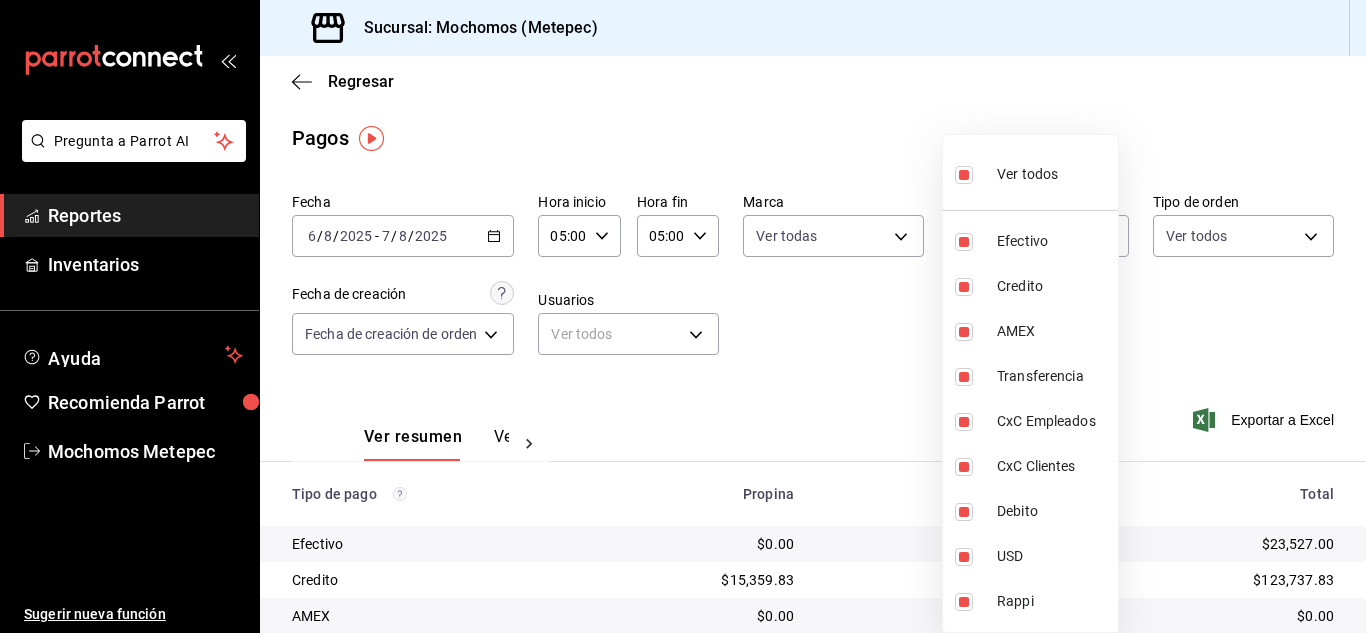 click at bounding box center [683, 316] 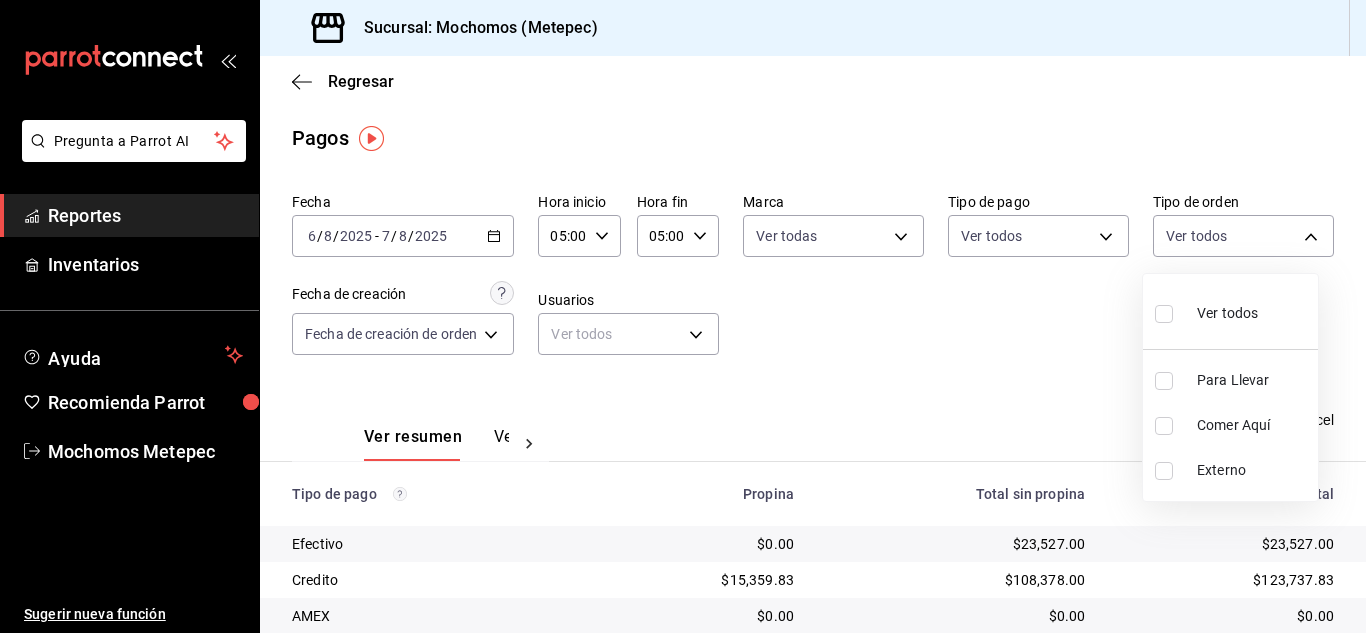 click on "Pregunta a Parrot AI Reportes   Inventarios   Ayuda Recomienda Parrot   Mochomos Metepec   Sugerir nueva función   Sucursal: Mochomos (Metepec) Regresar Pagos Fecha 2025-08-06 6 / 8 / 2025 - 2025-08-07 7 / 8 / 2025 Hora inicio 05:00 Hora inicio Hora fin 05:00 Hora fin Marca Ver todas [UUID] Tipo de pago Ver todos [UUID],[UUID],[UUID],[UUID],[UUID],[UUID],[UUID],[UUID],[UUID] Tipo de orden Ver todos [UUID],[UUID],[UUID] Fecha de creación   Fecha de creación de orden ORDER Usuarios Ver todos null Ver resumen Ver pagos Exportar a Excel Tipo de pago   Propina Total sin propina Total Efectivo $0.00 $23,527.00 $23,527.00 Credito $15,359.83 $108,378.00 $123,737.83 AMEX $0.00 $0.00 $0.00 Transferencia $0.00 $0.00 $0.00 CxC Empleados $0.00" at bounding box center [683, 316] 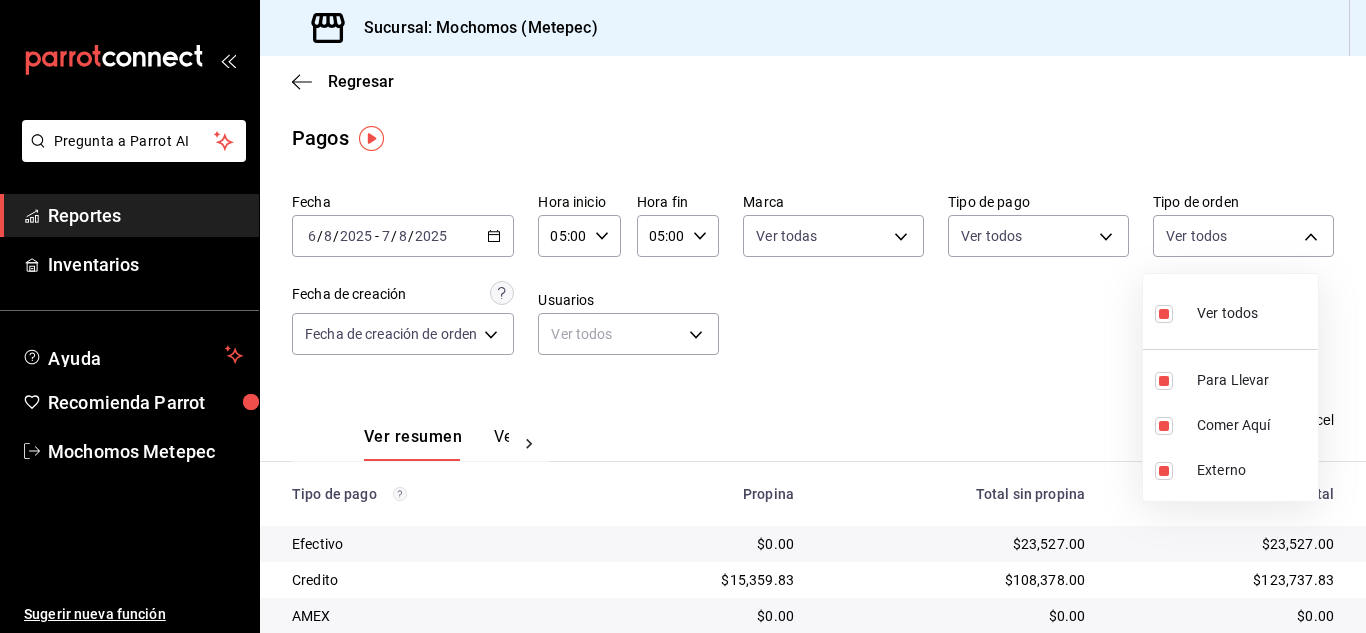 click at bounding box center (683, 316) 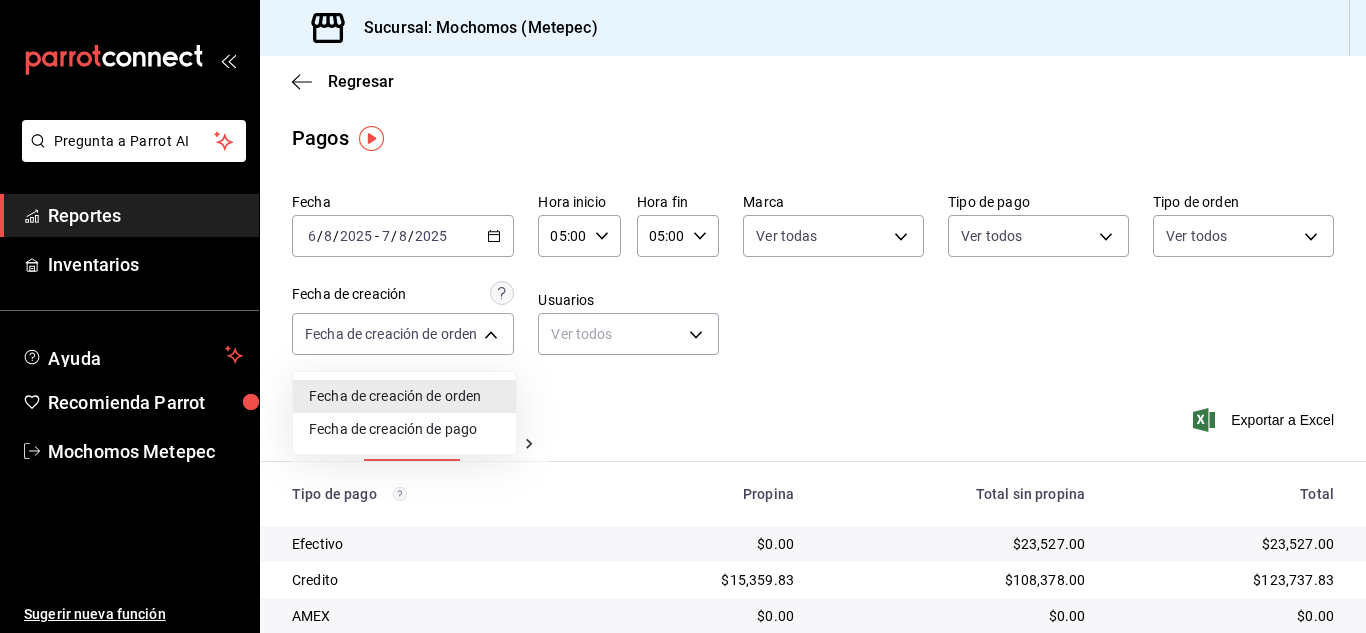 click on "Pregunta a Parrot AI Reportes   Inventarios   Ayuda Recomienda Parrot   Mochomos Metepec   Sugerir nueva función   Sucursal: Mochomos (Metepec) Regresar Pagos Fecha 2025-08-06 6 / 8 / 2025 - 2025-08-07 7 / 8 / 2025 Hora inicio 05:00 Hora inicio Hora fin 05:00 Hora fin Marca Ver todas [UUID] Tipo de pago Ver todos [UUID],[UUID],[UUID],[UUID],[UUID],[UUID],[UUID],[UUID],[UUID] Tipo de orden Ver todos [UUID],[UUID],[UUID] Fecha de creación   Fecha de creación de orden ORDER Usuarios Ver todos null Ver resumen Ver pagos Exportar a Excel Tipo de pago   Propina Total sin propina Total Efectivo $0.00 $23,527.00 $23,527.00 Credito $15,359.83 $108,378.00 AMEX" at bounding box center (683, 316) 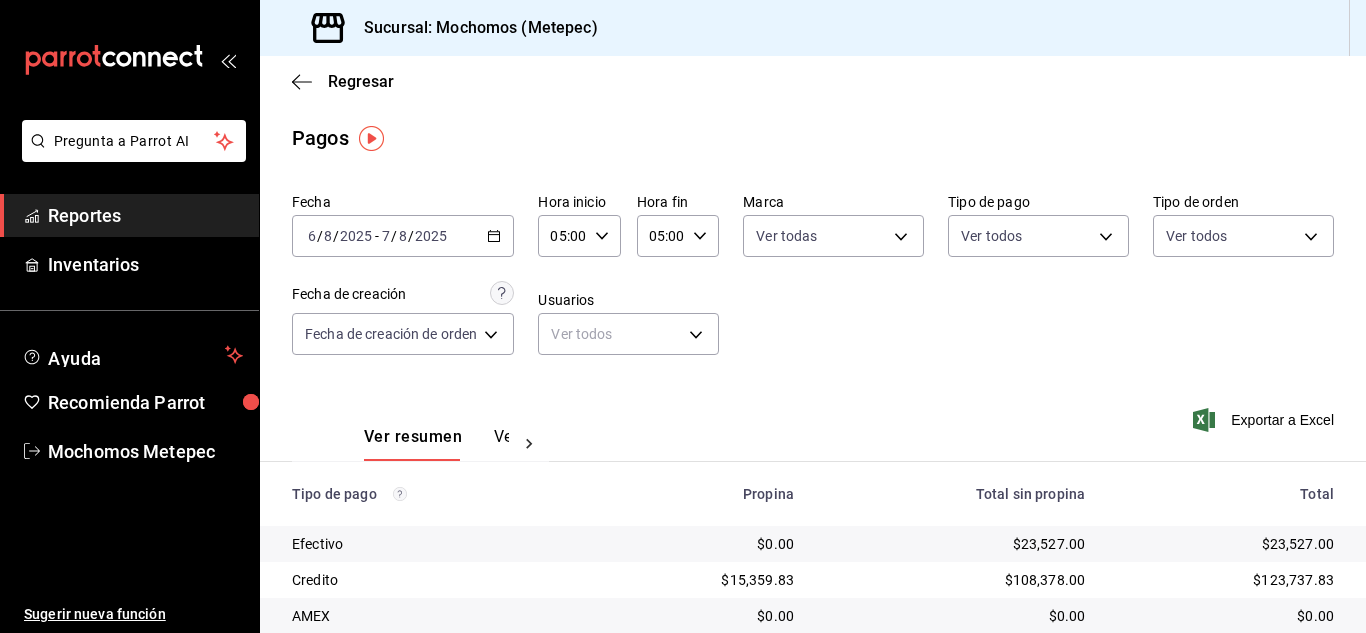 click on "Fecha de creación de orden Fecha de creación de pago" at bounding box center (683, 316) 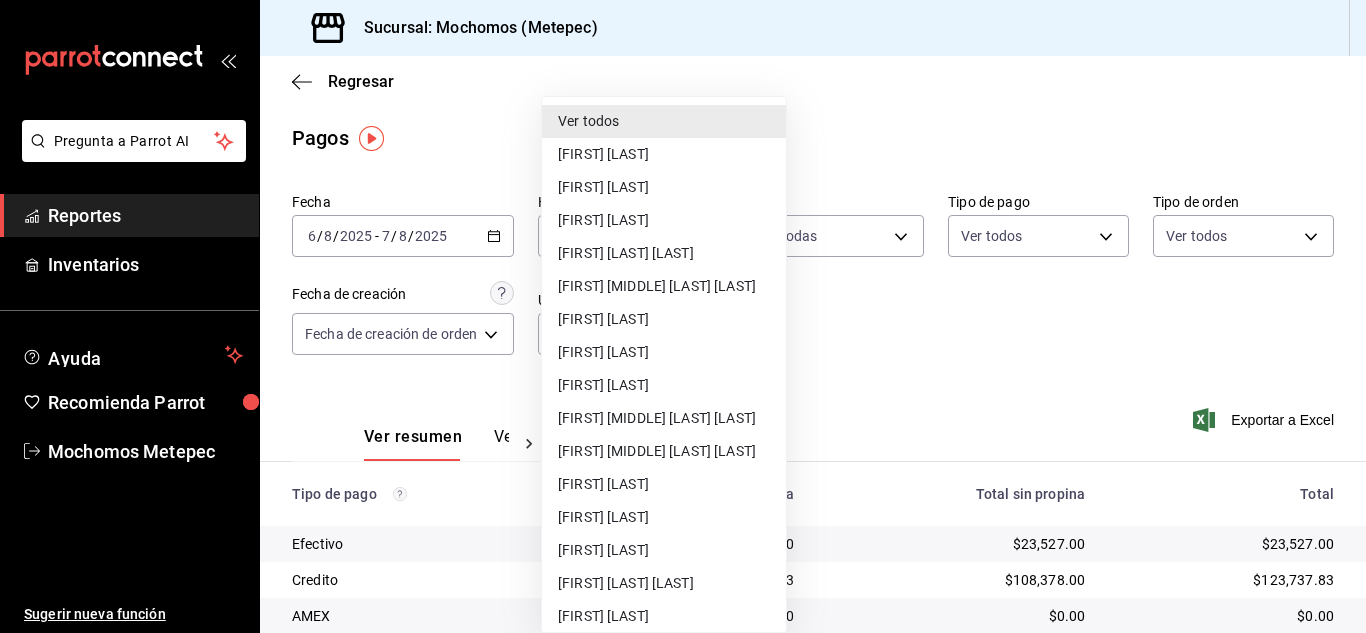 click at bounding box center (683, 316) 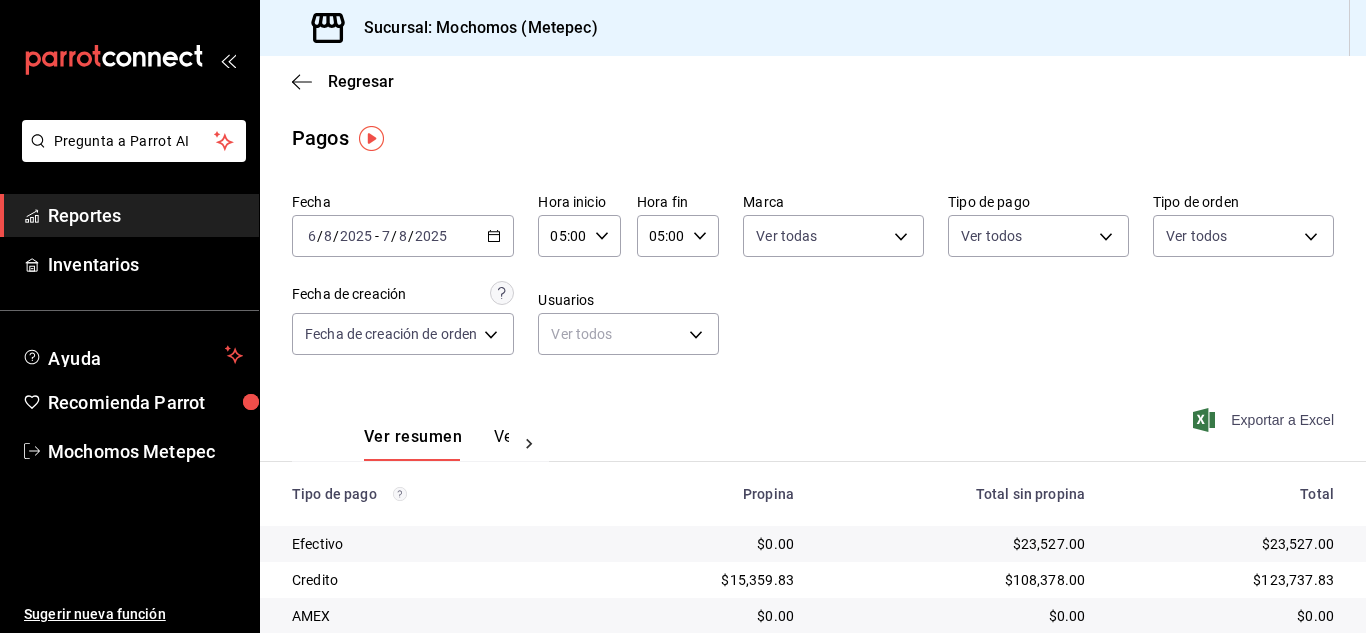 click on "Exportar a Excel" at bounding box center [1265, 420] 